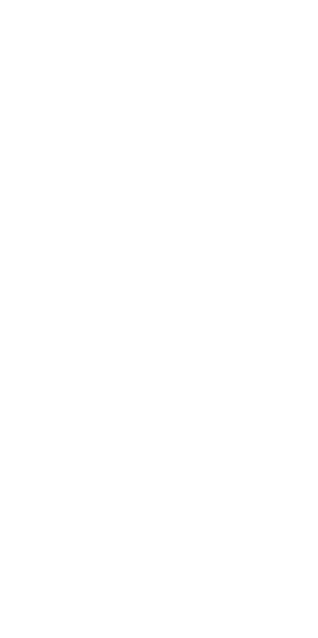 scroll, scrollTop: 0, scrollLeft: 0, axis: both 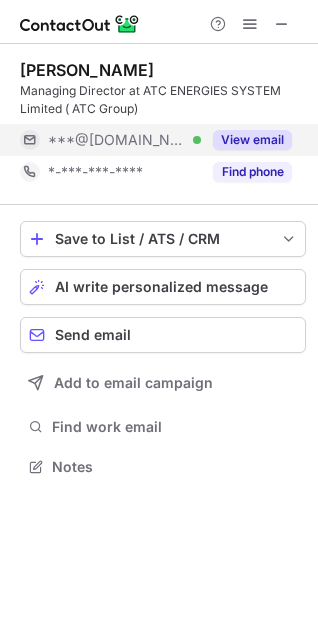click on "View email" at bounding box center (252, 140) 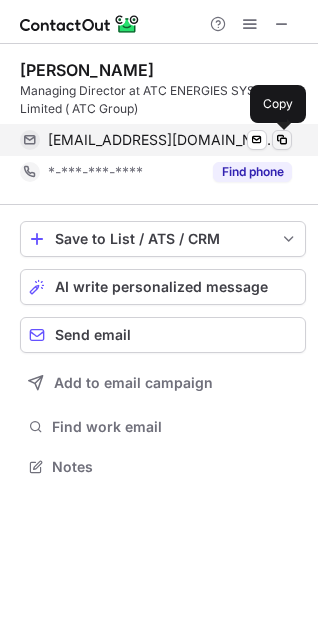 click at bounding box center (282, 140) 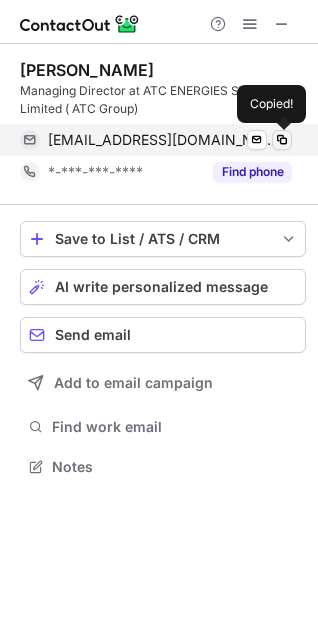 type 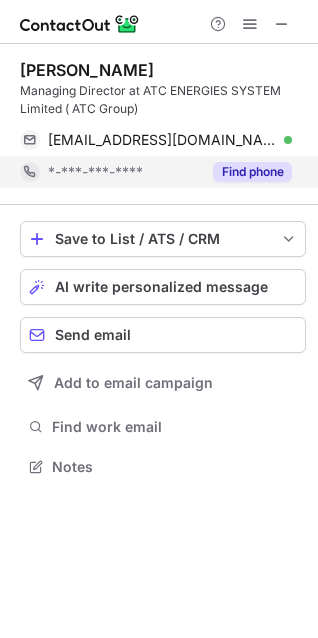 click on "Find phone" at bounding box center [252, 172] 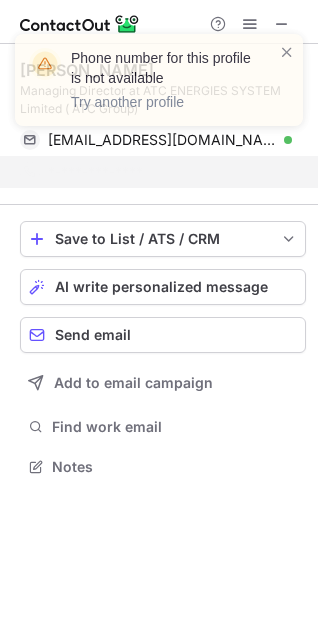 scroll, scrollTop: 421, scrollLeft: 318, axis: both 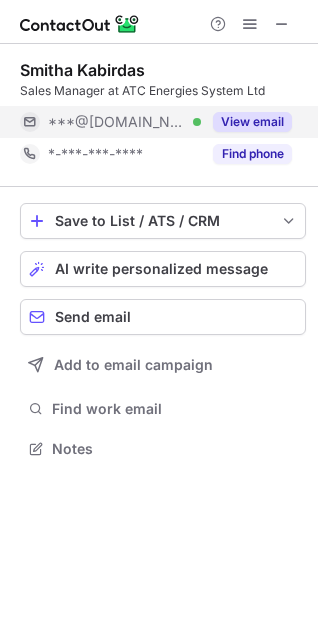 click on "View email" at bounding box center (252, 122) 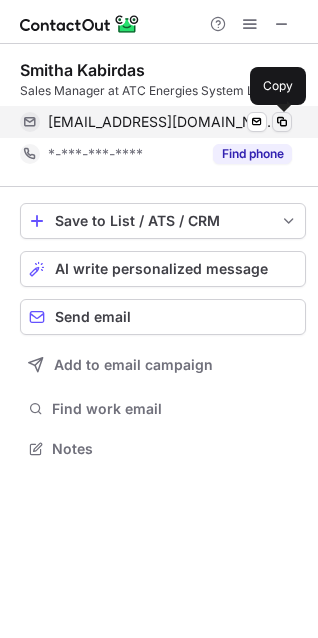 click at bounding box center [282, 122] 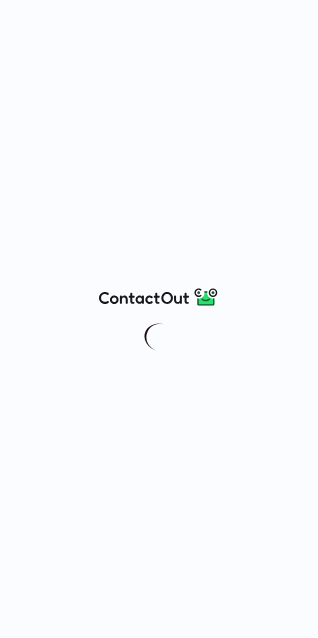 scroll, scrollTop: 0, scrollLeft: 0, axis: both 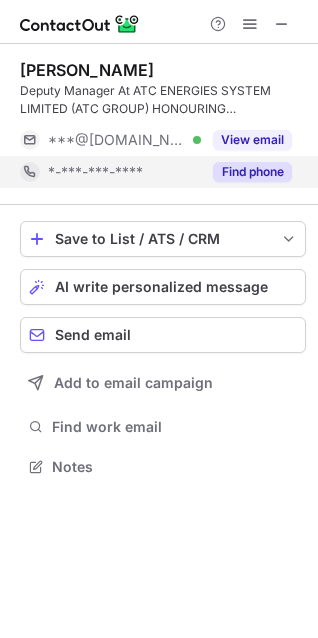click on "Find phone" at bounding box center [252, 172] 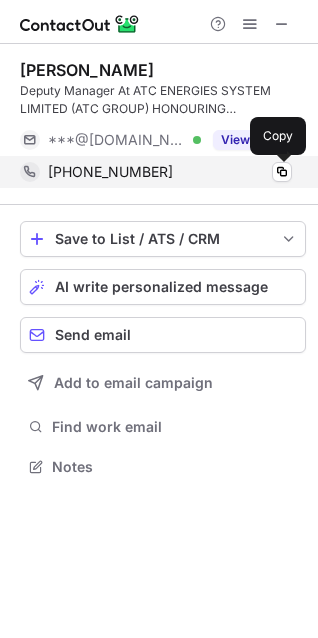 drag, startPoint x: 276, startPoint y: 173, endPoint x: 256, endPoint y: 172, distance: 20.024984 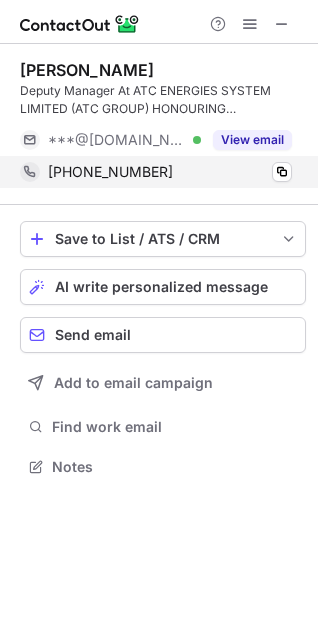 type 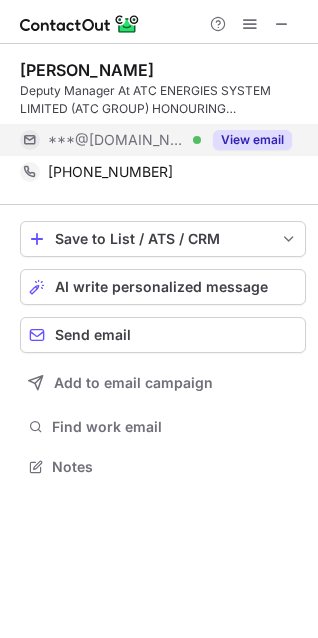 click on "View email" at bounding box center (252, 140) 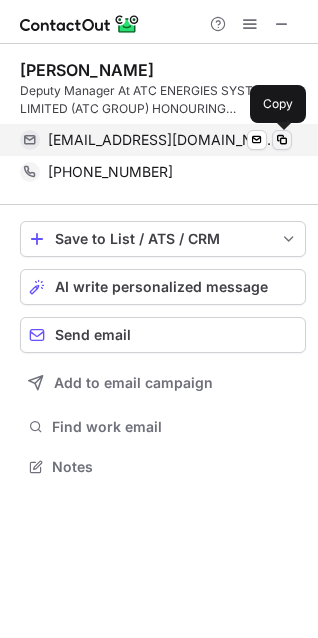 click at bounding box center (282, 140) 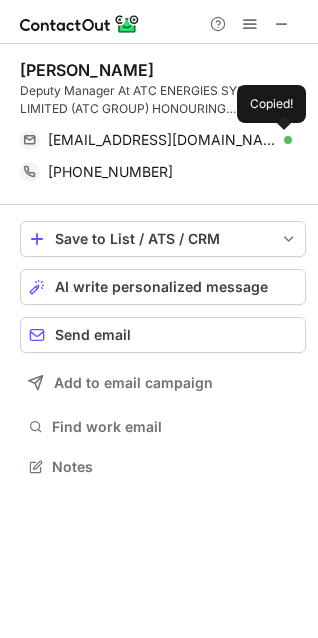type 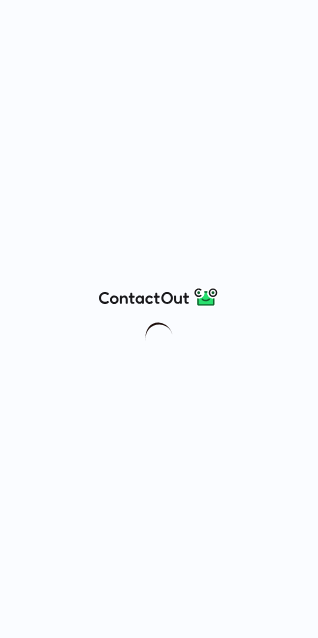 scroll, scrollTop: 0, scrollLeft: 0, axis: both 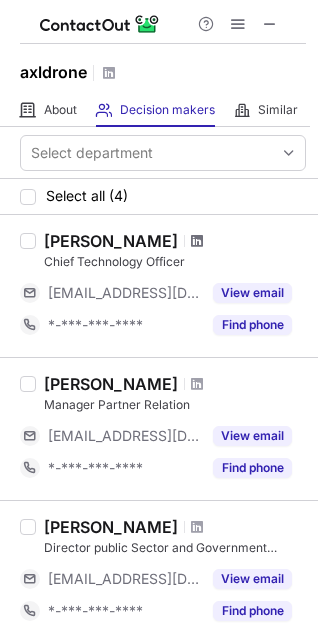 click at bounding box center [197, 241] 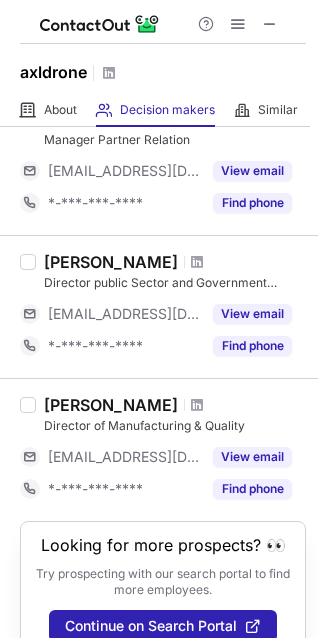 scroll, scrollTop: 300, scrollLeft: 0, axis: vertical 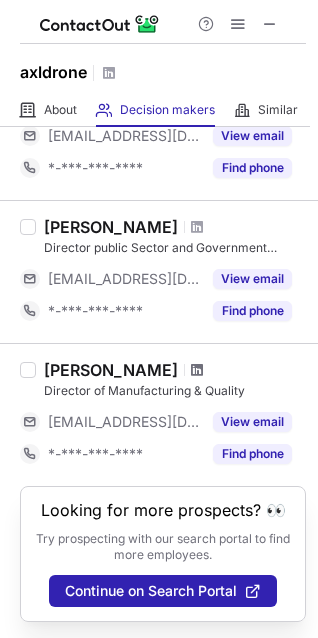 click at bounding box center [197, 370] 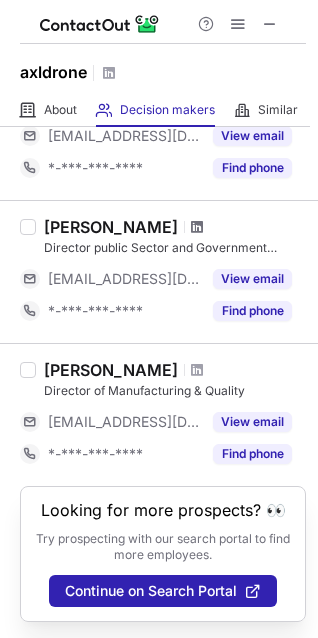 scroll, scrollTop: 0, scrollLeft: 0, axis: both 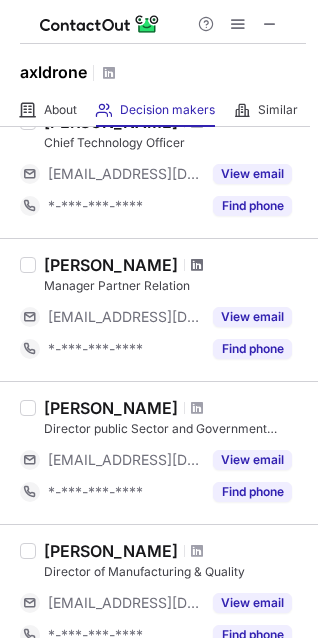 click at bounding box center (197, 265) 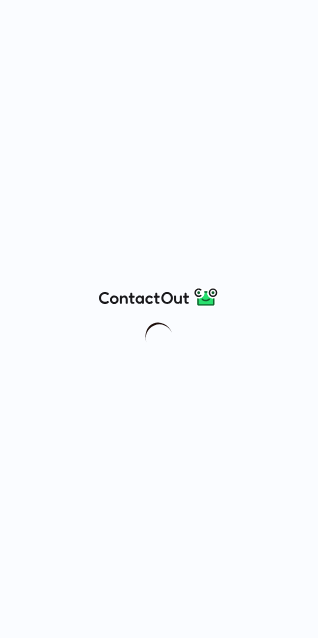 scroll, scrollTop: 0, scrollLeft: 0, axis: both 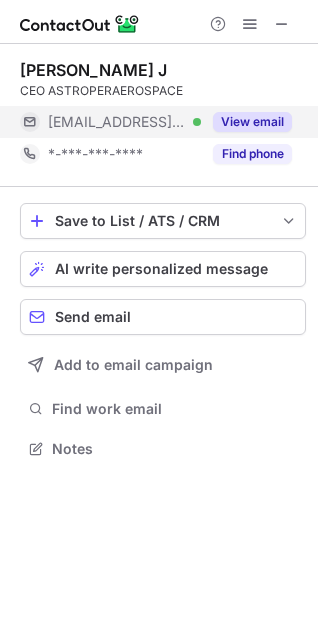 click on "View email" at bounding box center [252, 122] 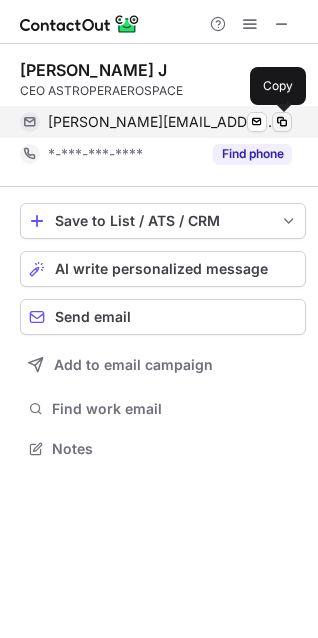 click at bounding box center (282, 122) 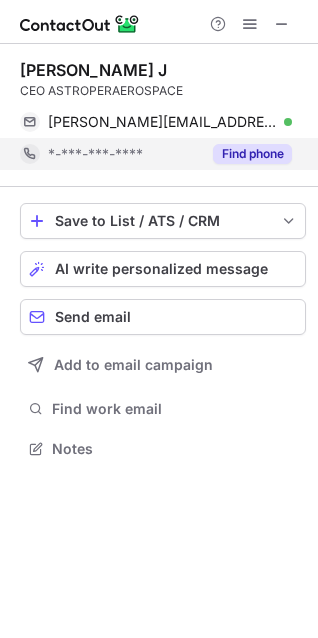click on "Find phone" at bounding box center (252, 154) 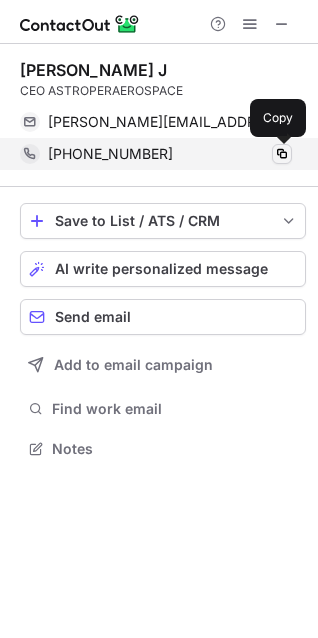 click at bounding box center (282, 154) 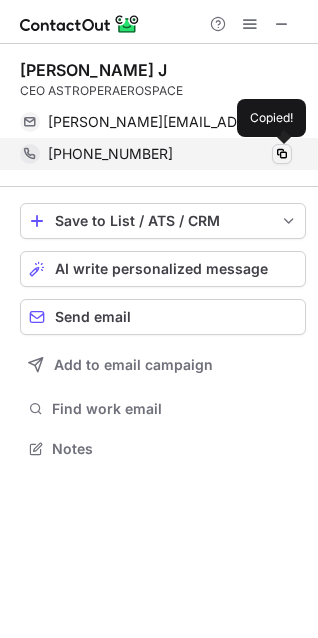 type 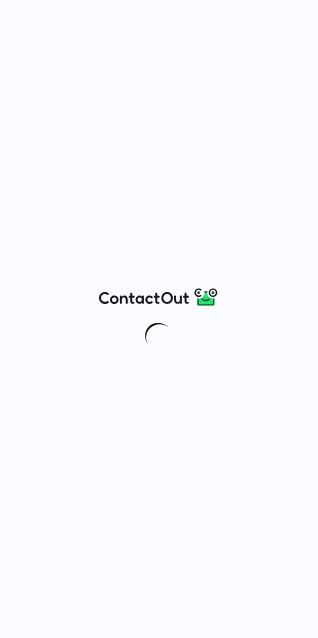 scroll, scrollTop: 0, scrollLeft: 0, axis: both 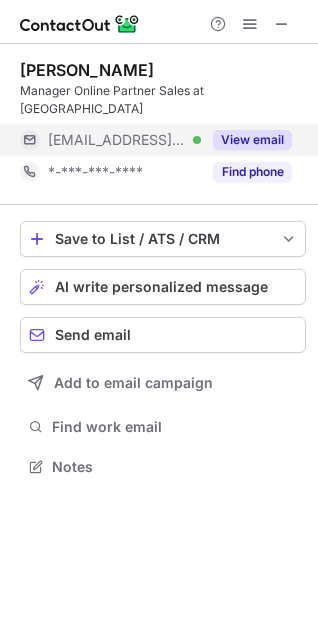 click on "View email" at bounding box center [252, 140] 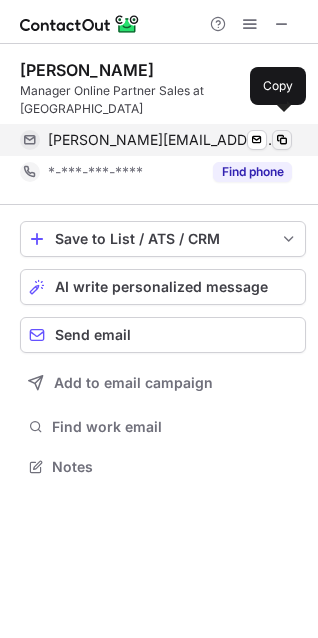 click at bounding box center [282, 140] 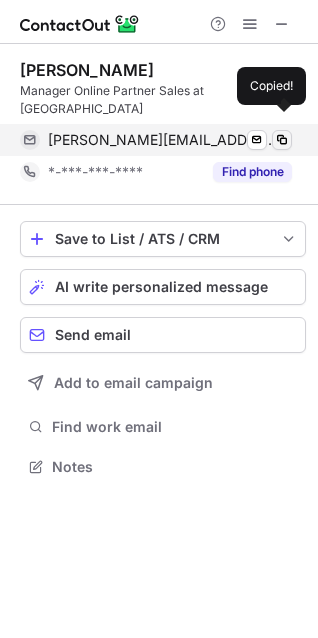type 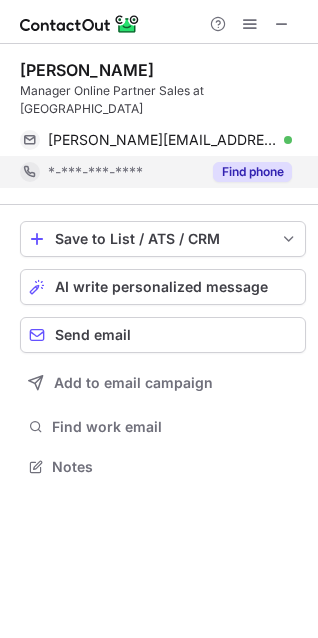 click on "Find phone" at bounding box center (252, 172) 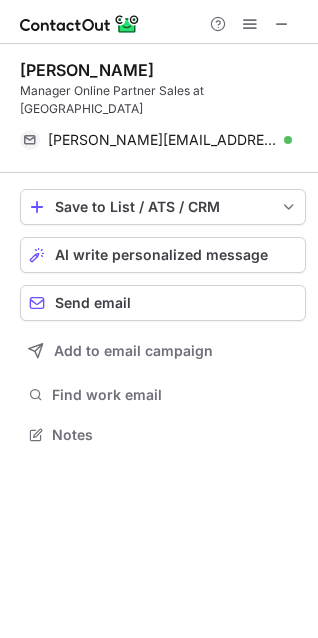 scroll, scrollTop: 403, scrollLeft: 318, axis: both 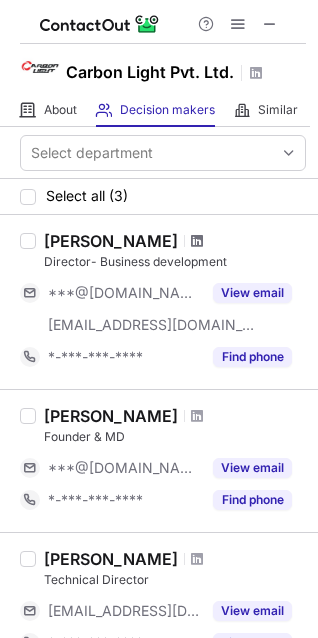click at bounding box center (197, 241) 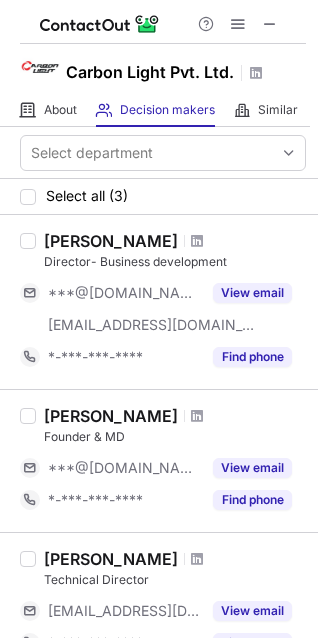 click at bounding box center (197, 416) 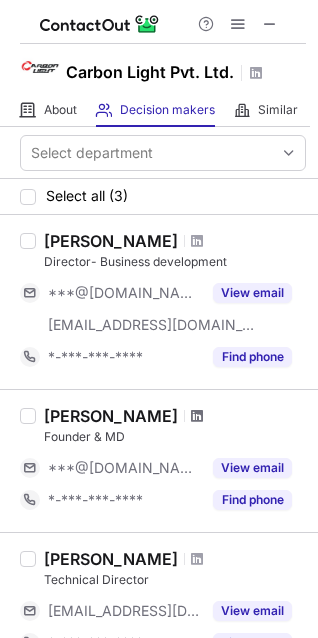 click at bounding box center [197, 416] 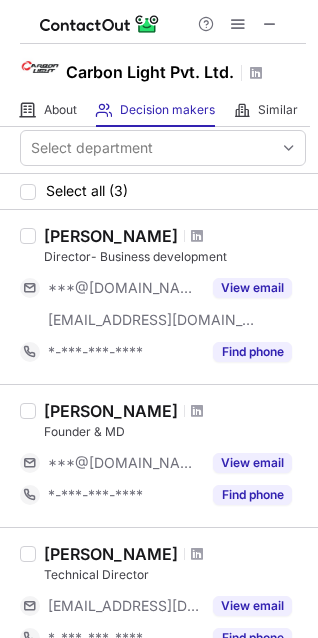 scroll, scrollTop: 0, scrollLeft: 0, axis: both 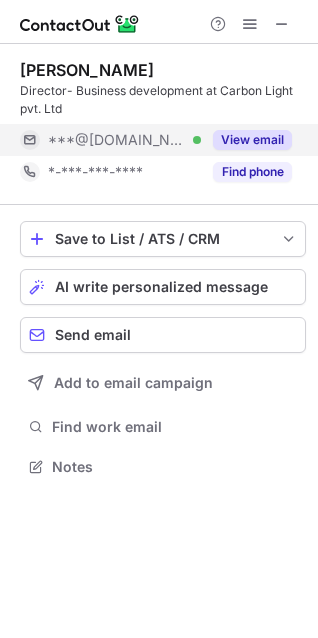 click on "View email" at bounding box center (252, 140) 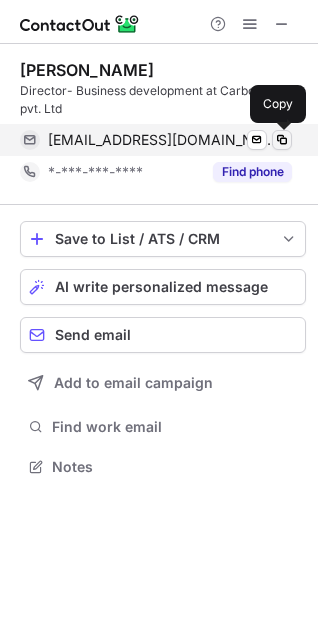 click at bounding box center (282, 140) 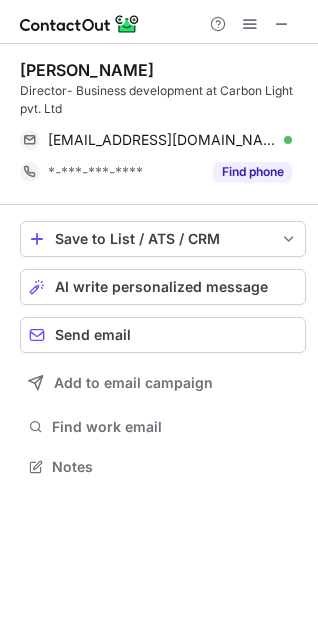 type 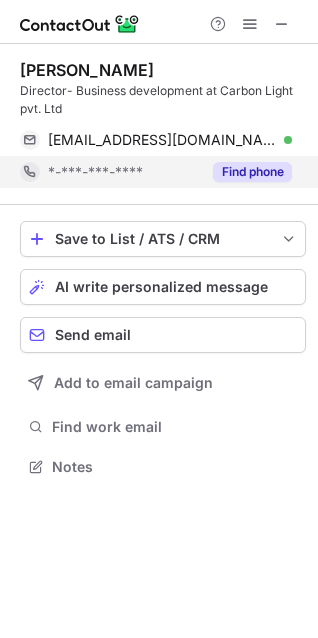 click on "Find phone" at bounding box center (252, 172) 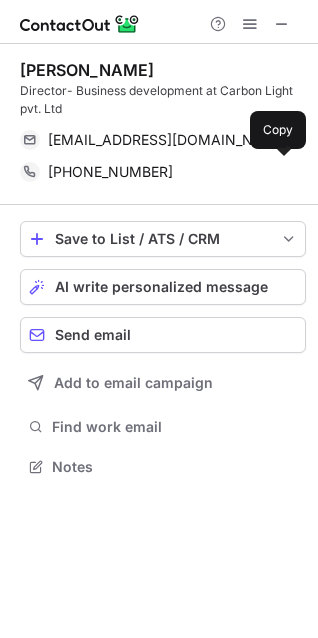 click on "+919821257840" at bounding box center [170, 172] 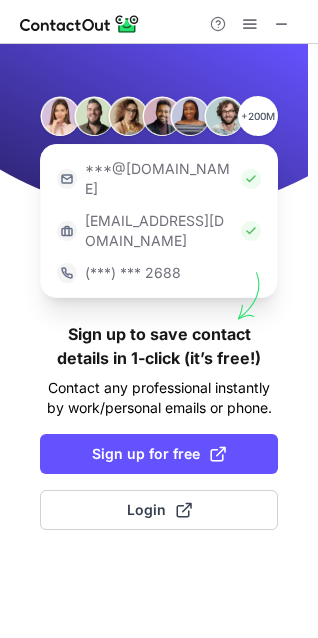 scroll, scrollTop: 0, scrollLeft: 0, axis: both 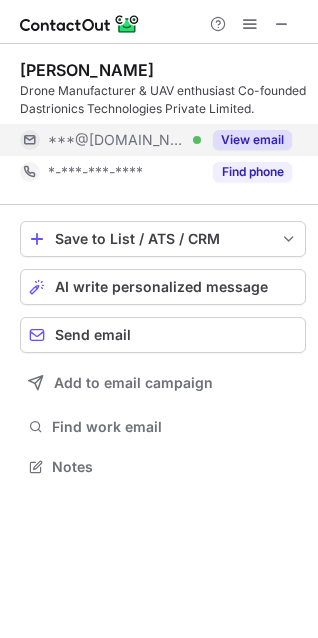 click on "View email" at bounding box center [252, 140] 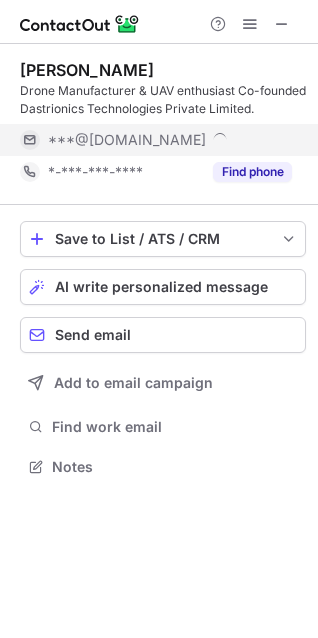 scroll, scrollTop: 10, scrollLeft: 10, axis: both 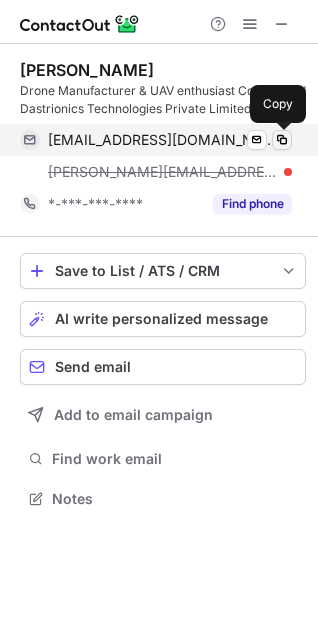 click at bounding box center [282, 140] 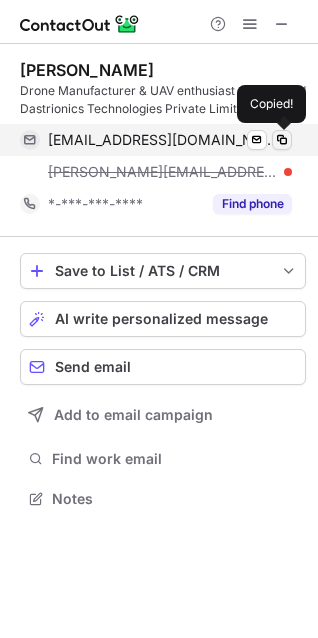 type 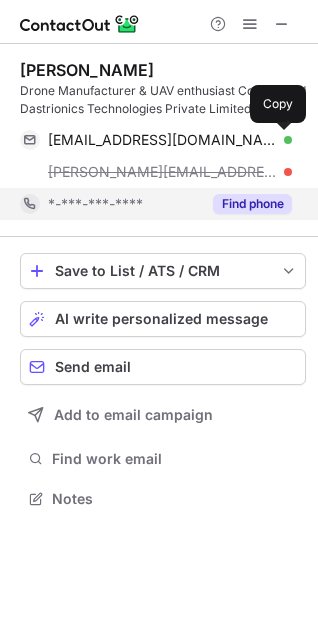 click on "Find phone" at bounding box center [252, 204] 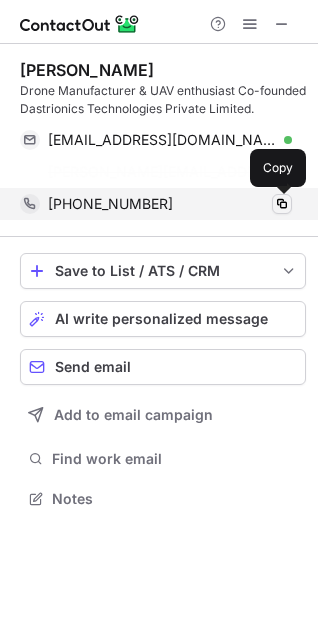 scroll, scrollTop: 453, scrollLeft: 318, axis: both 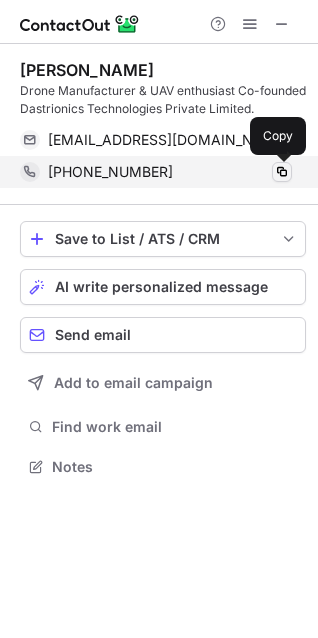click at bounding box center [282, 172] 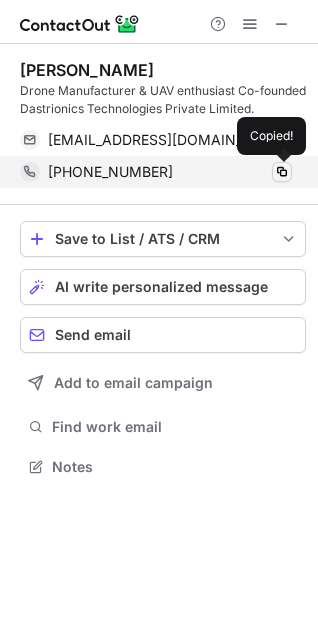 type 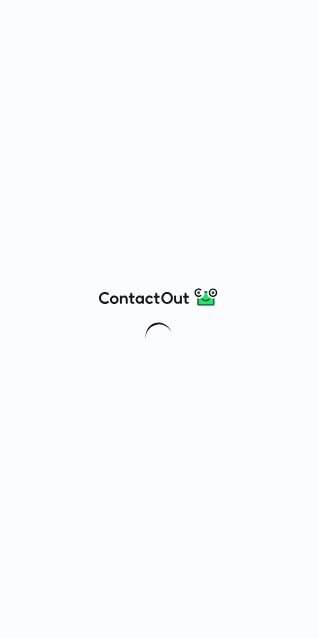 scroll, scrollTop: 0, scrollLeft: 0, axis: both 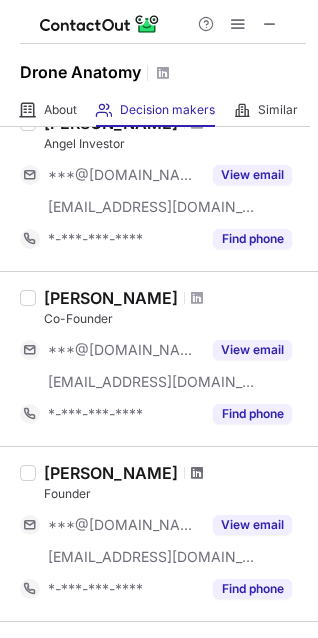 click at bounding box center (197, 473) 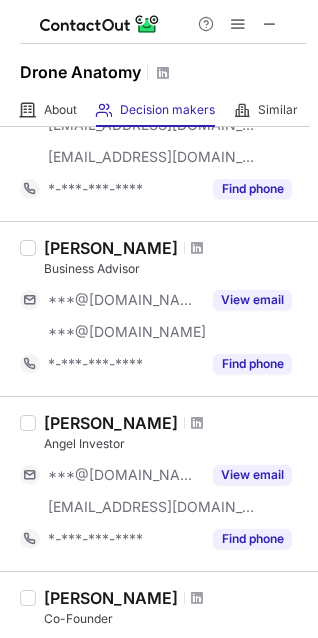 scroll, scrollTop: 0, scrollLeft: 0, axis: both 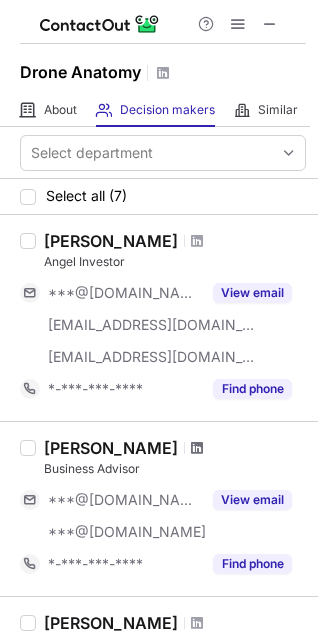 click at bounding box center [197, 448] 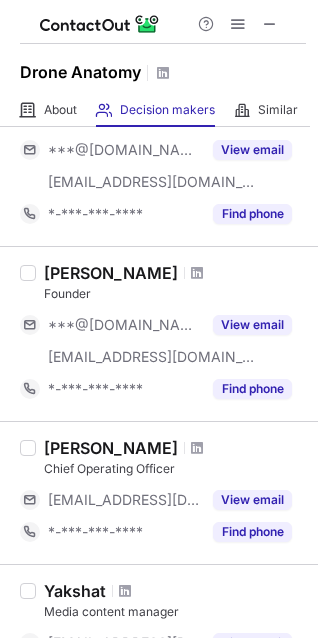 scroll, scrollTop: 800, scrollLeft: 0, axis: vertical 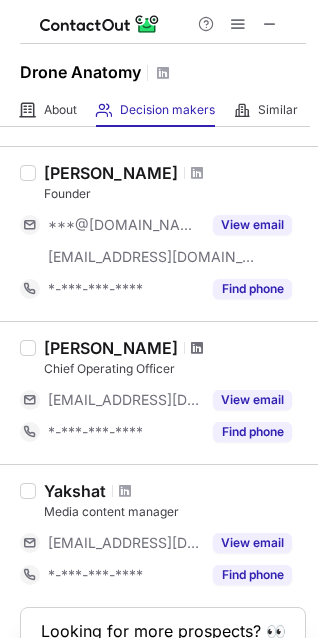 click at bounding box center (197, 348) 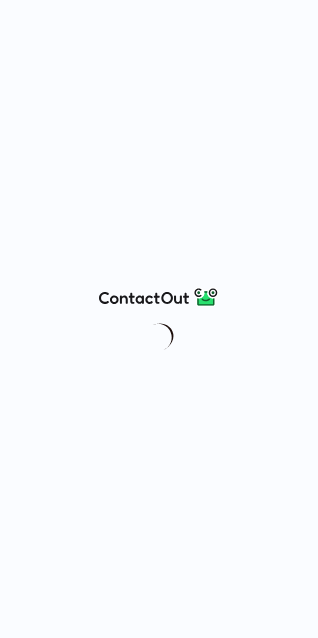 scroll, scrollTop: 0, scrollLeft: 0, axis: both 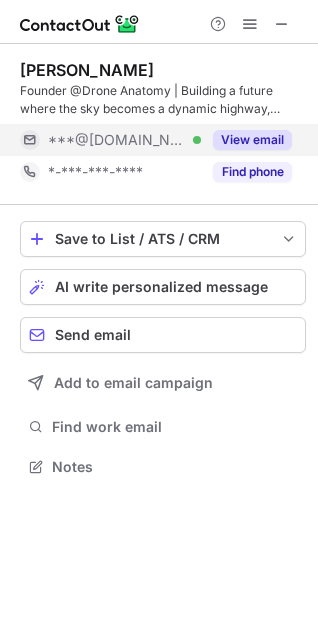 click on "View email" at bounding box center (252, 140) 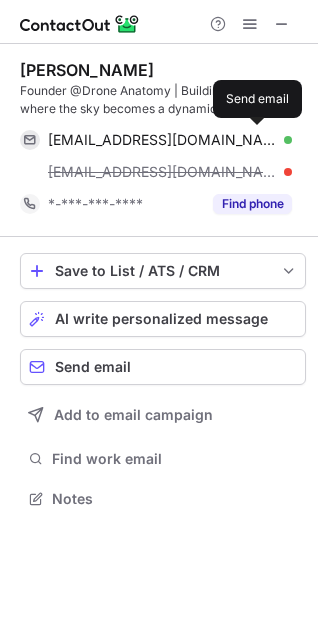 scroll, scrollTop: 10, scrollLeft: 10, axis: both 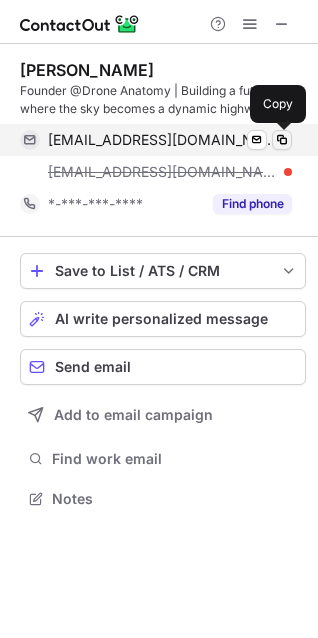click at bounding box center (282, 140) 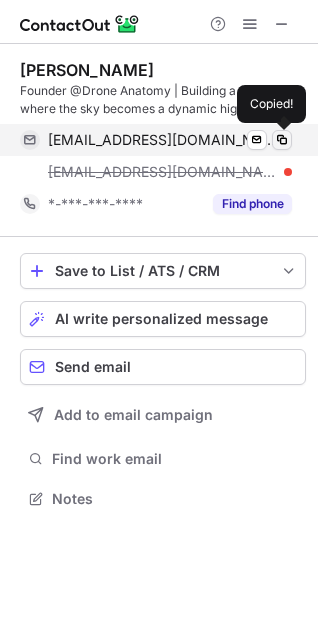 type 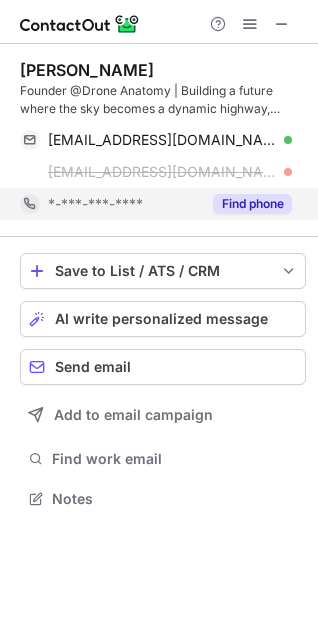 click on "Find phone" at bounding box center [252, 204] 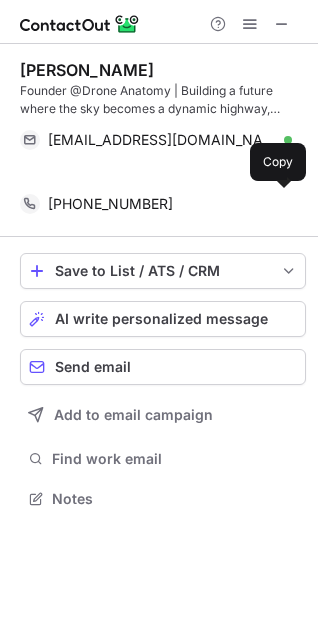 scroll, scrollTop: 453, scrollLeft: 318, axis: both 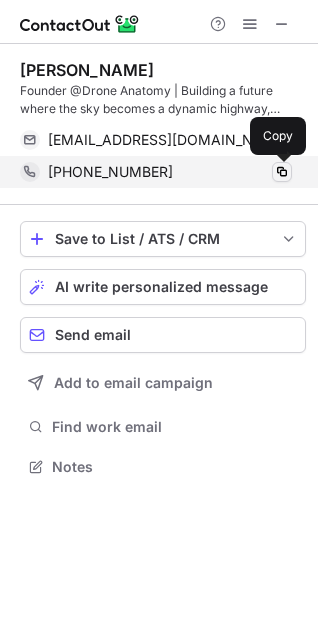 click at bounding box center [282, 172] 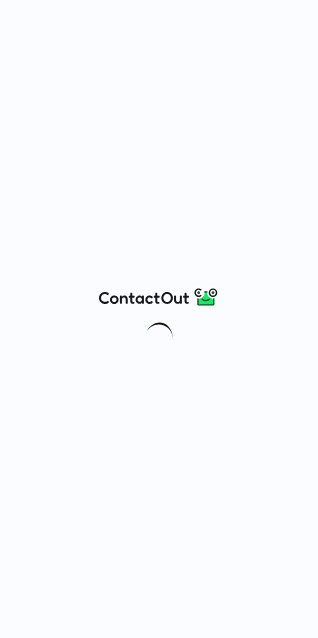 scroll, scrollTop: 0, scrollLeft: 0, axis: both 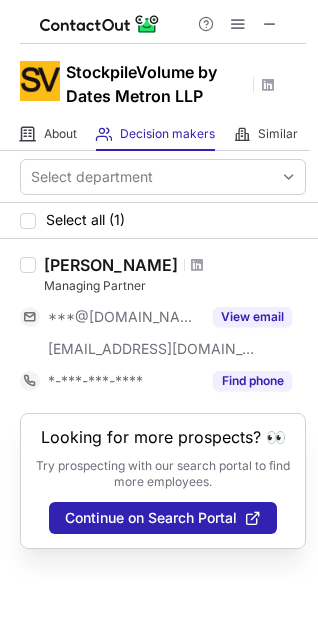 click at bounding box center [197, 265] 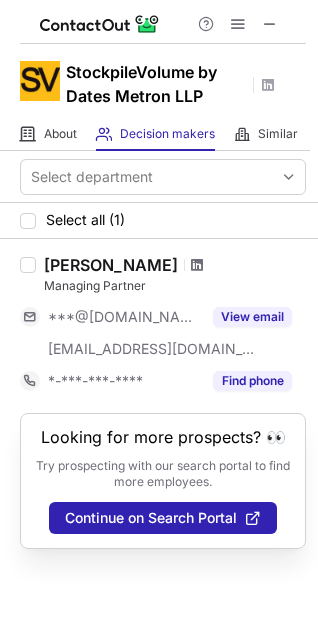 click at bounding box center (197, 265) 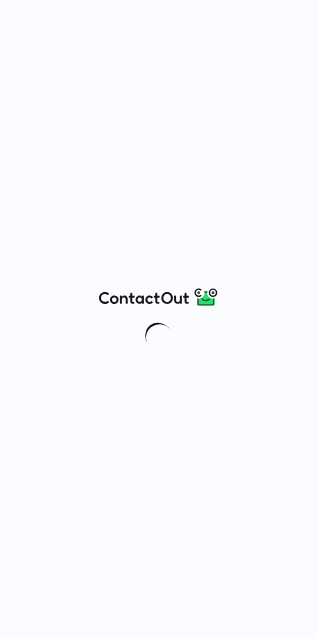 scroll, scrollTop: 0, scrollLeft: 0, axis: both 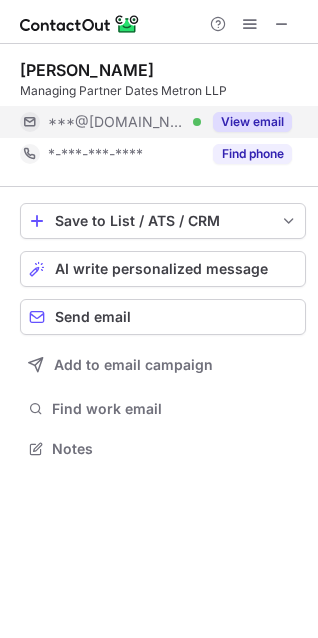 click on "View email" at bounding box center (252, 122) 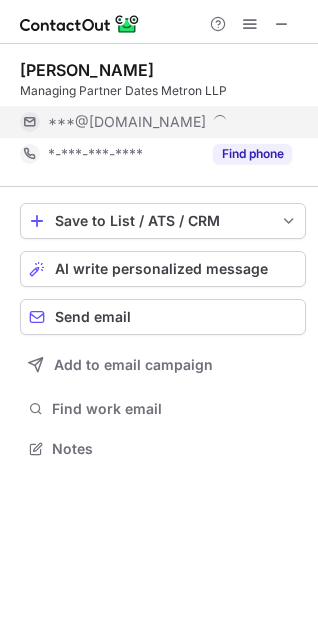 scroll, scrollTop: 10, scrollLeft: 10, axis: both 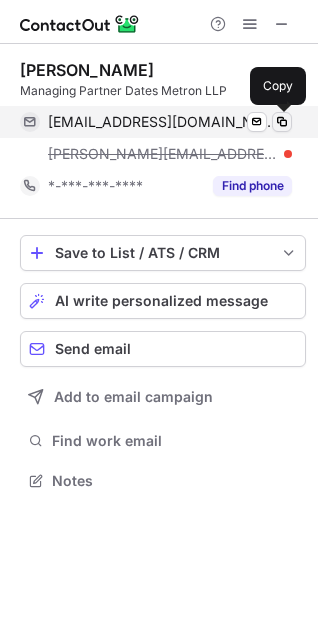 click at bounding box center (282, 122) 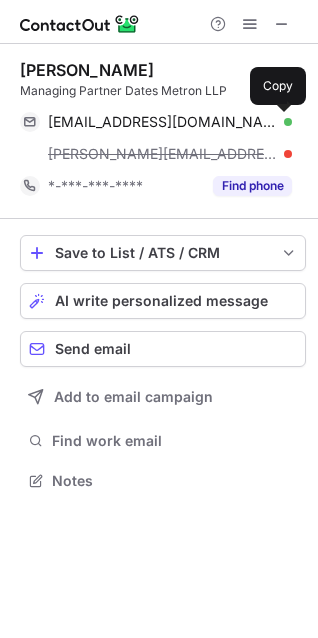 type 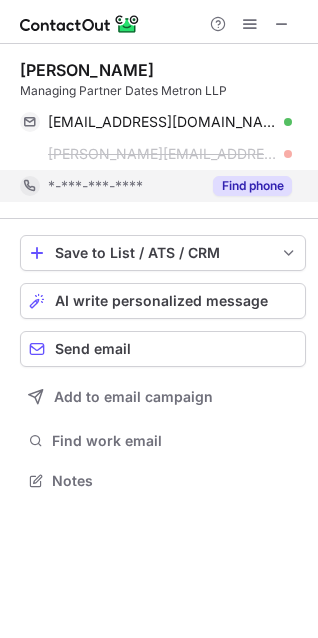 click on "Find phone" at bounding box center (252, 186) 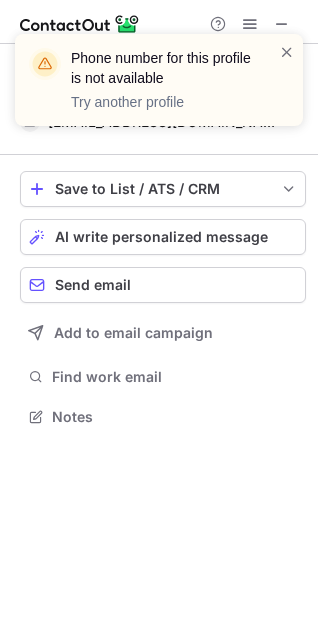 scroll, scrollTop: 403, scrollLeft: 318, axis: both 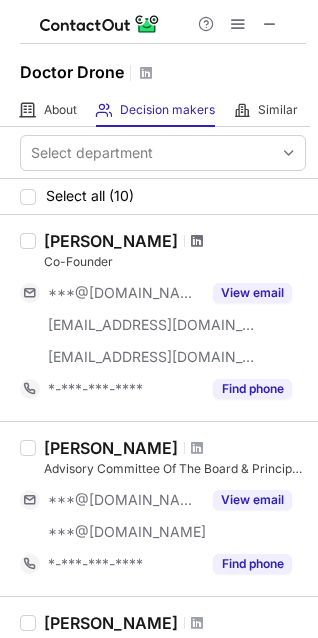 click at bounding box center (197, 241) 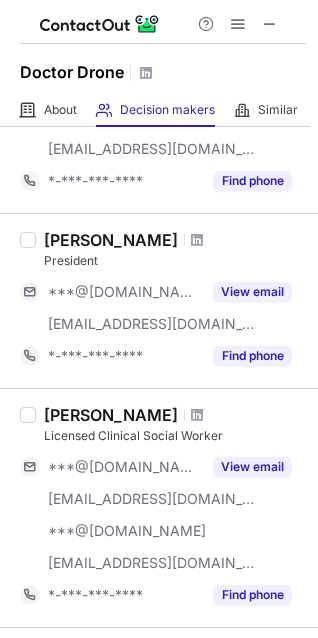 scroll, scrollTop: 1000, scrollLeft: 0, axis: vertical 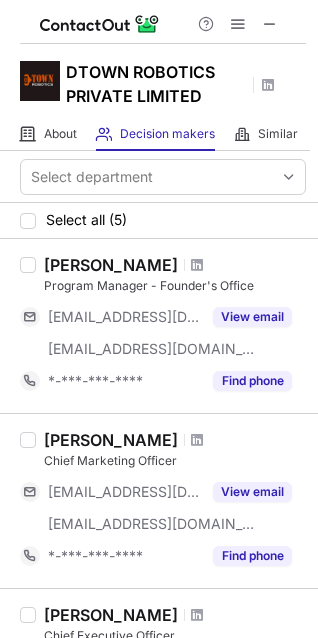 click at bounding box center [197, 440] 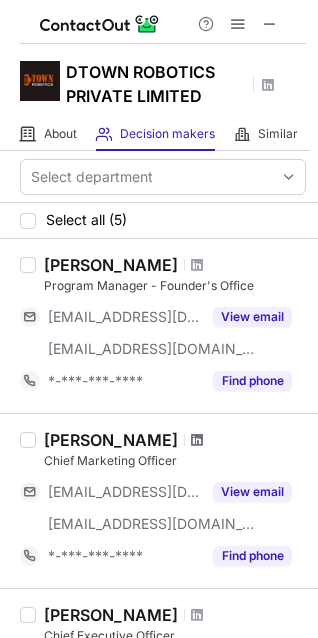 click at bounding box center (197, 440) 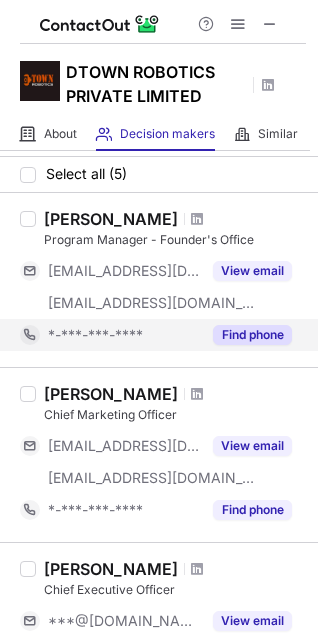 scroll, scrollTop: 100, scrollLeft: 0, axis: vertical 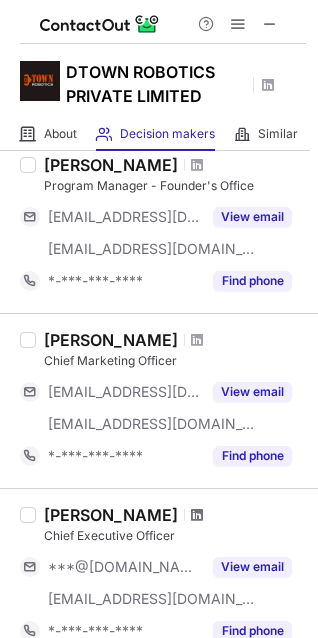 click at bounding box center (197, 515) 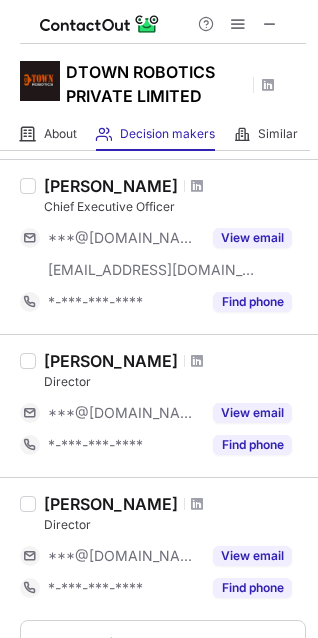 scroll, scrollTop: 400, scrollLeft: 0, axis: vertical 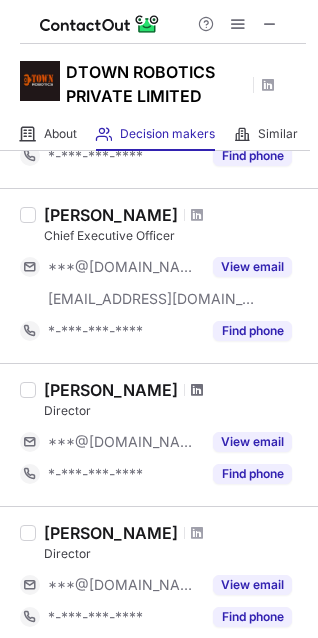 click at bounding box center [197, 390] 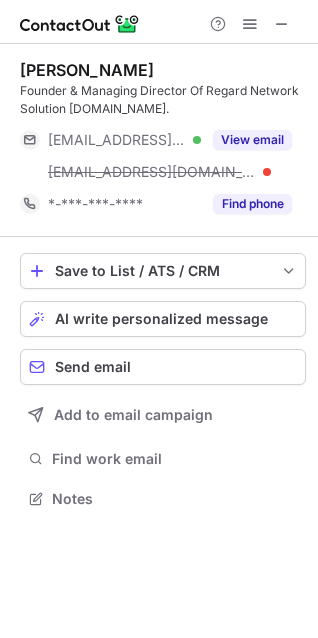 scroll, scrollTop: 0, scrollLeft: 0, axis: both 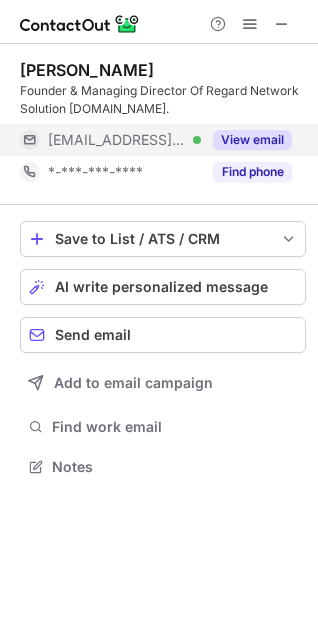 click on "View email" at bounding box center [252, 140] 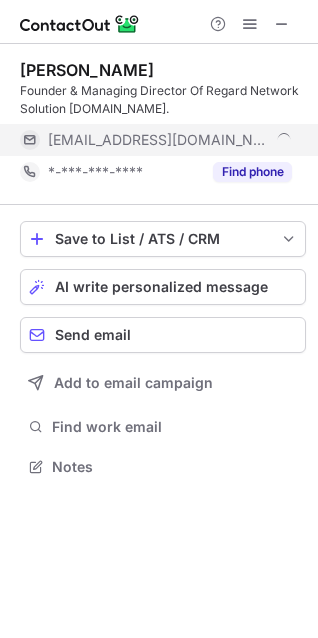 scroll, scrollTop: 10, scrollLeft: 10, axis: both 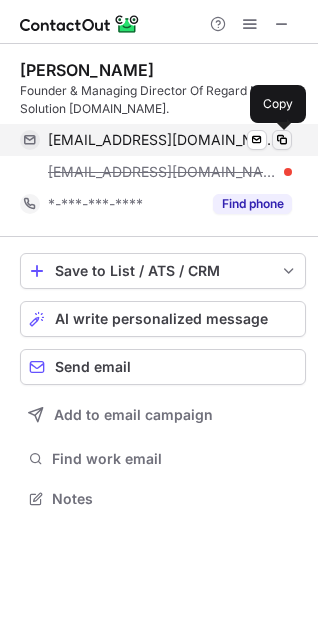 click at bounding box center [282, 140] 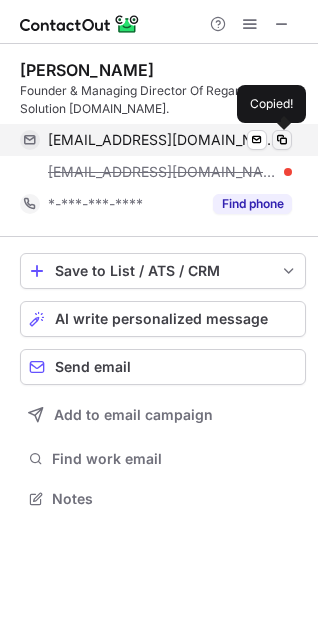 type 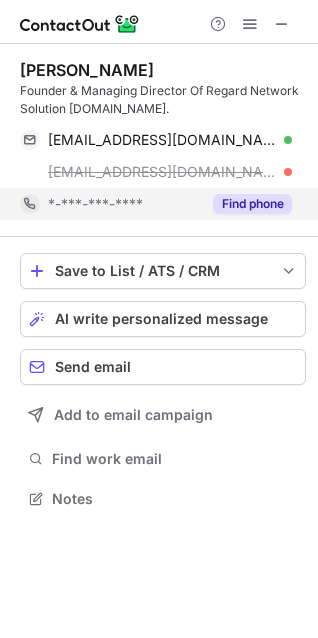 click on "Find phone" at bounding box center [252, 204] 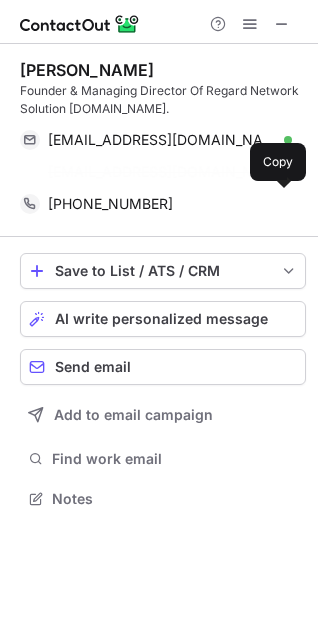 scroll, scrollTop: 453, scrollLeft: 318, axis: both 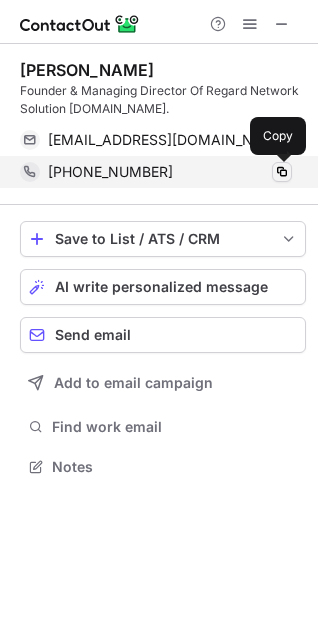 click at bounding box center [282, 172] 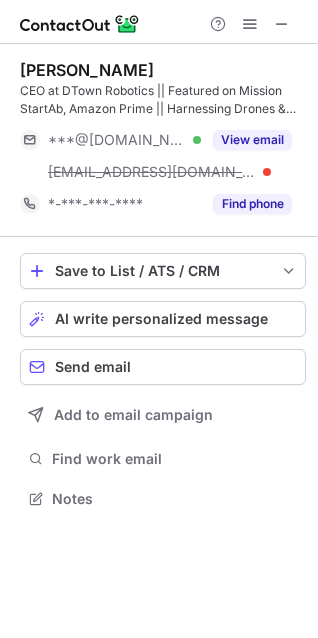 scroll, scrollTop: 0, scrollLeft: 0, axis: both 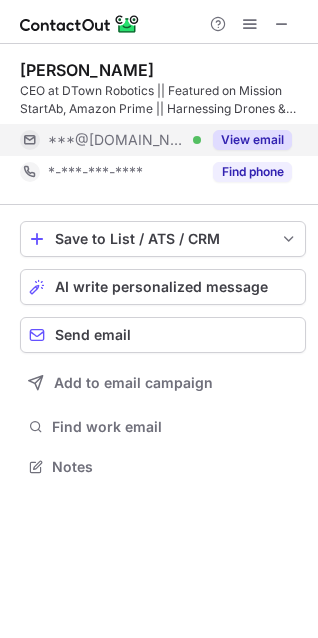 click on "View email" at bounding box center (252, 140) 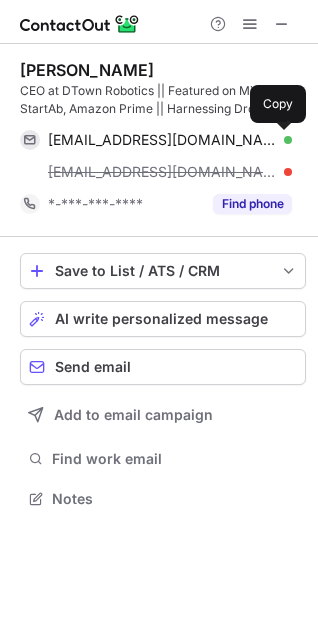 scroll, scrollTop: 10, scrollLeft: 10, axis: both 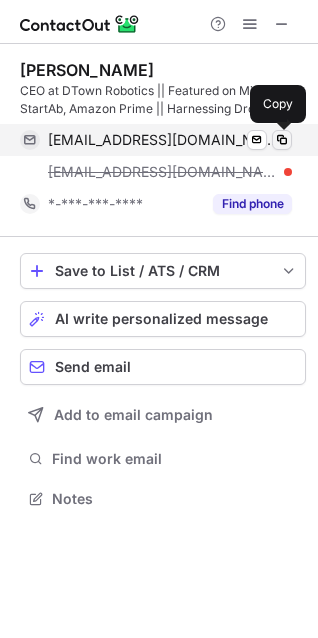 click at bounding box center [282, 140] 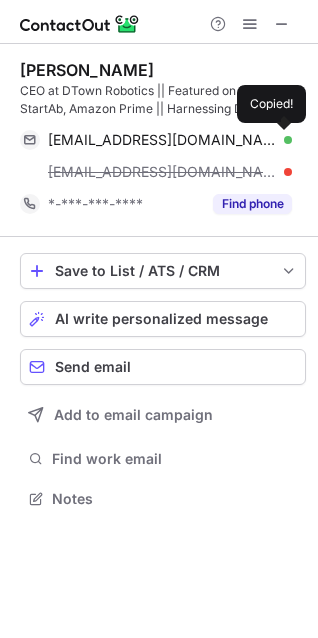 type 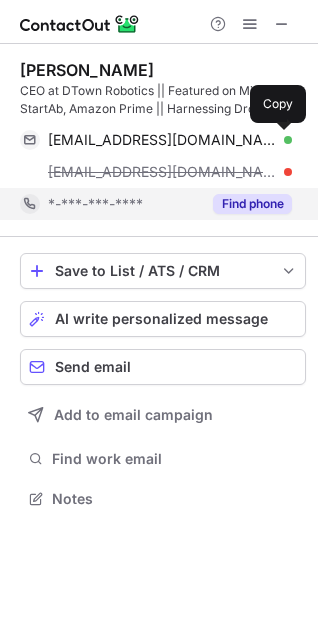 click on "Find phone" at bounding box center [252, 204] 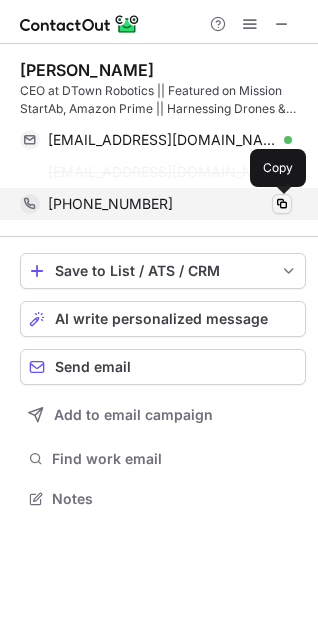 click at bounding box center (282, 204) 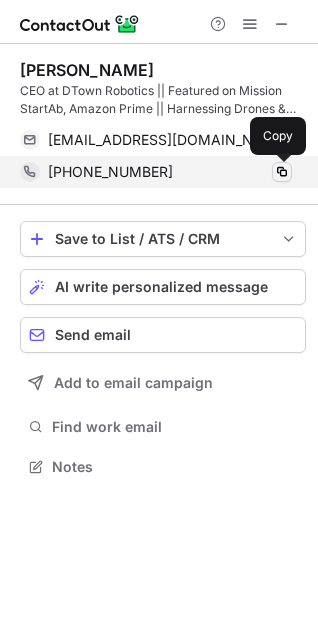 scroll, scrollTop: 453, scrollLeft: 318, axis: both 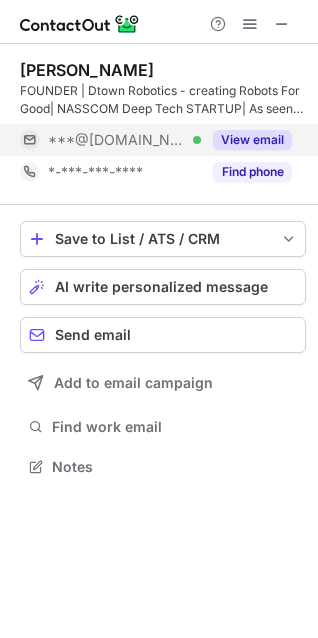 click on "View email" at bounding box center [252, 140] 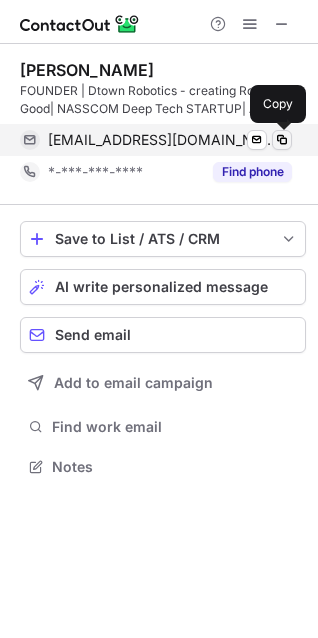 click at bounding box center [282, 140] 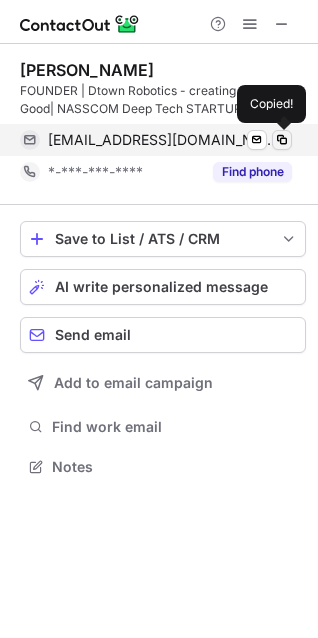 type 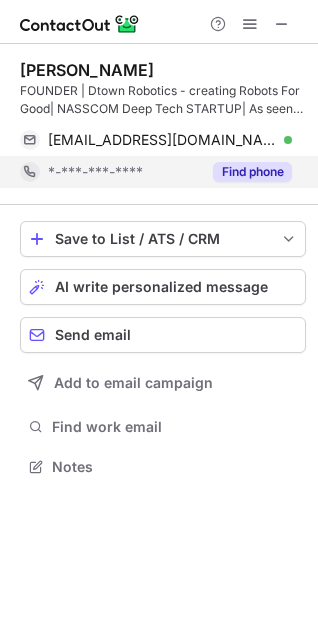 click on "Find phone" at bounding box center [252, 172] 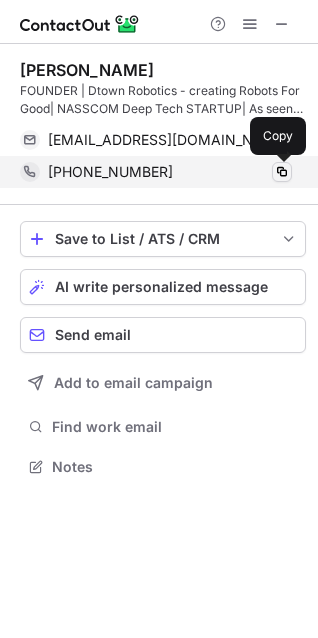 click at bounding box center (282, 172) 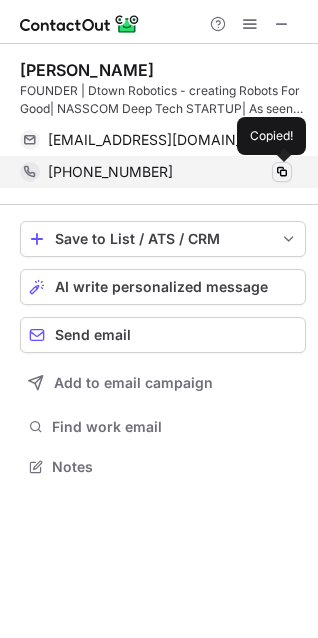 type 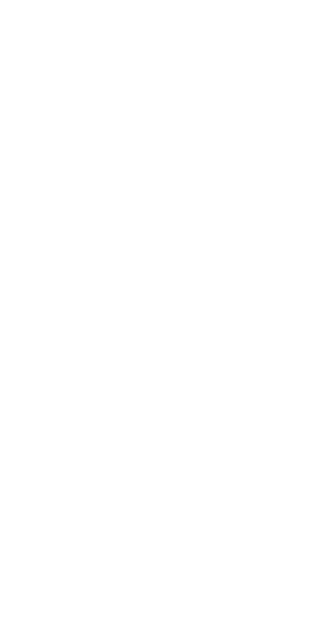 scroll, scrollTop: 0, scrollLeft: 0, axis: both 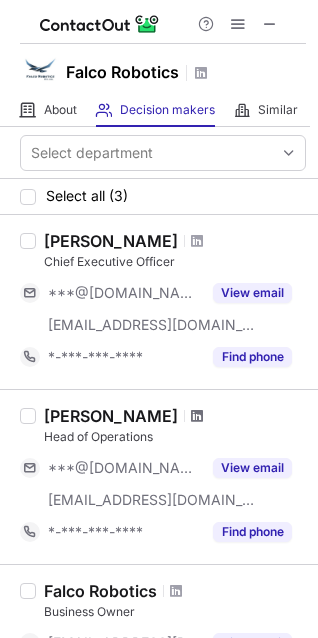 click at bounding box center [197, 416] 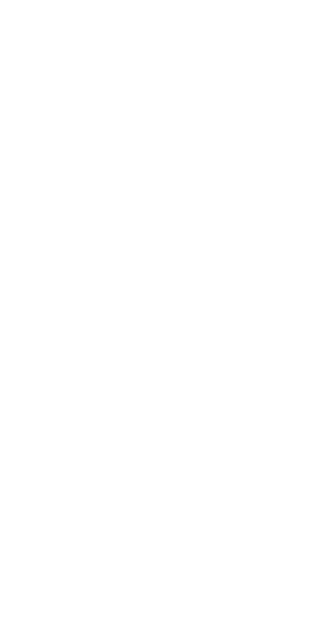 scroll, scrollTop: 0, scrollLeft: 0, axis: both 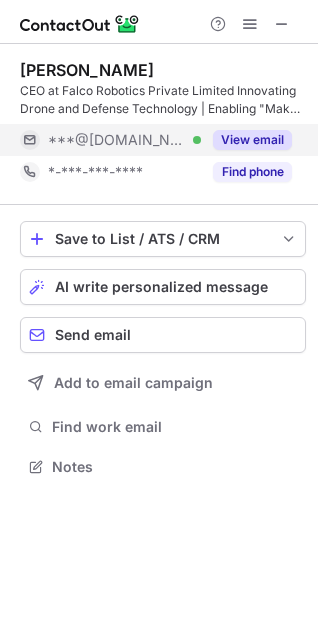 click on "View email" at bounding box center (252, 140) 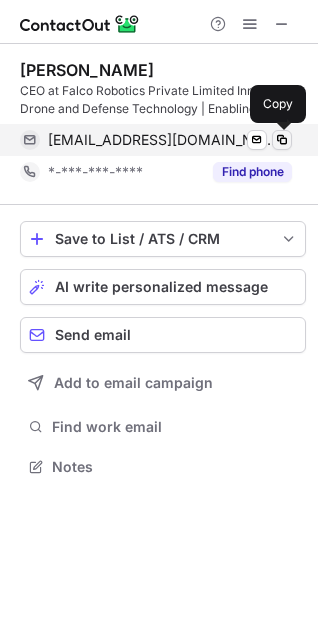 click at bounding box center [282, 140] 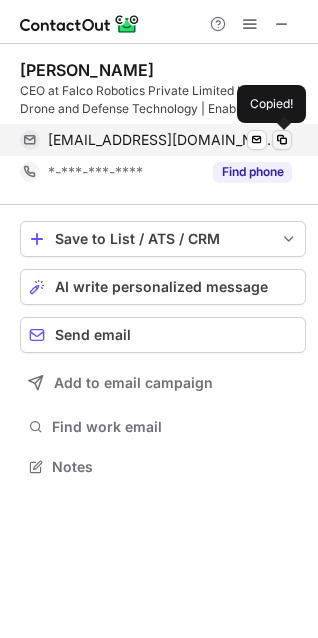 type 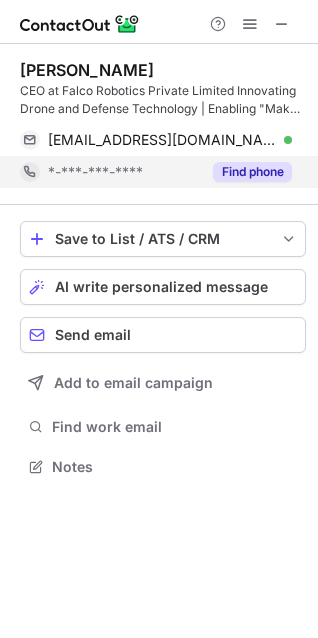 click on "Find phone" at bounding box center (246, 172) 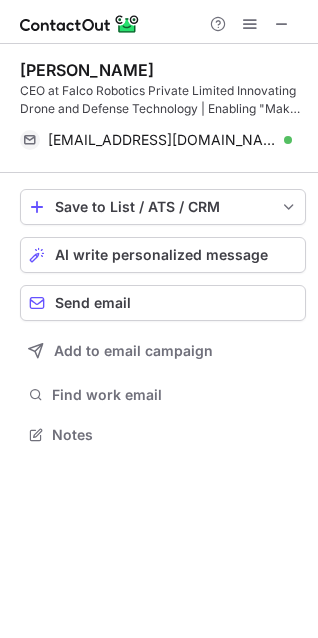 scroll, scrollTop: 421, scrollLeft: 318, axis: both 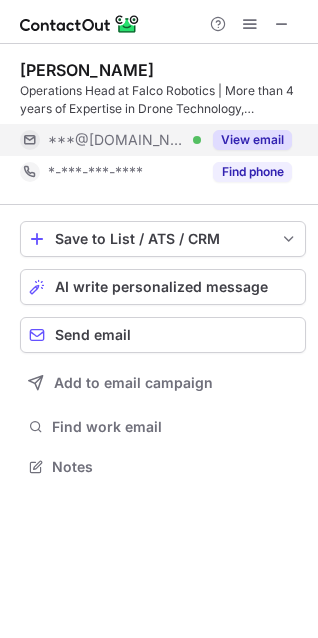 click on "View email" at bounding box center [252, 140] 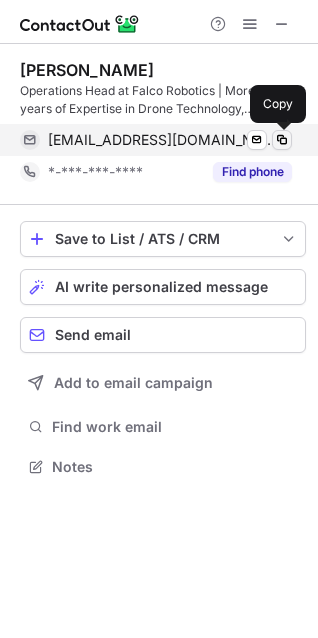 click at bounding box center (282, 140) 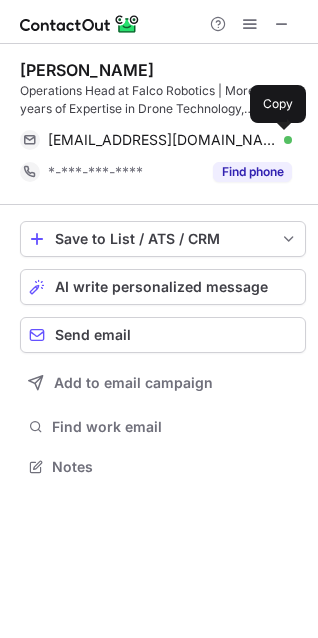 type 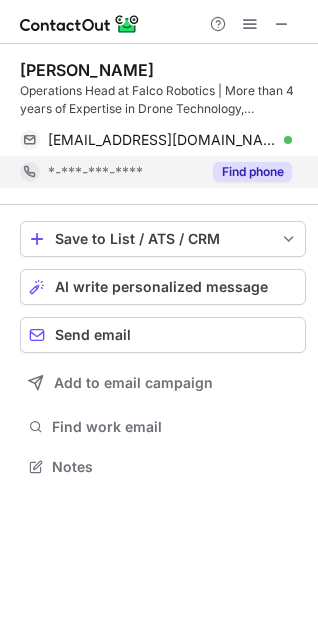 click on "Find phone" at bounding box center [246, 172] 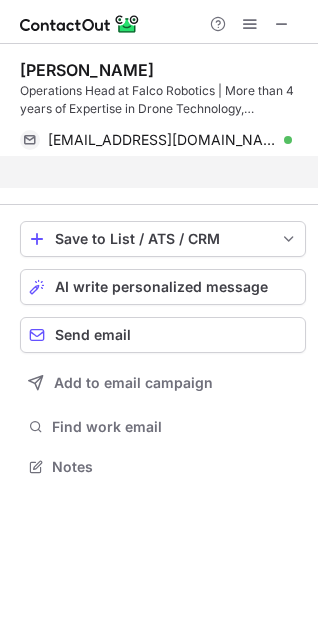 scroll, scrollTop: 421, scrollLeft: 318, axis: both 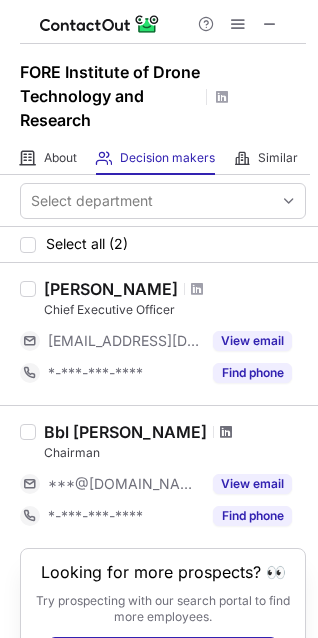 click at bounding box center [226, 432] 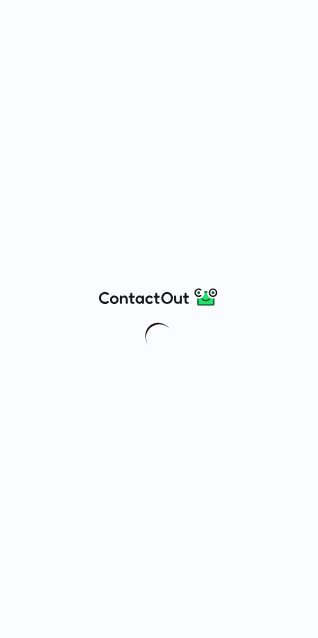 scroll, scrollTop: 0, scrollLeft: 0, axis: both 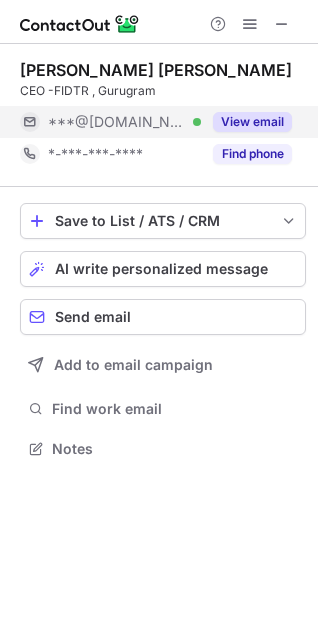 click on "View email" at bounding box center [252, 122] 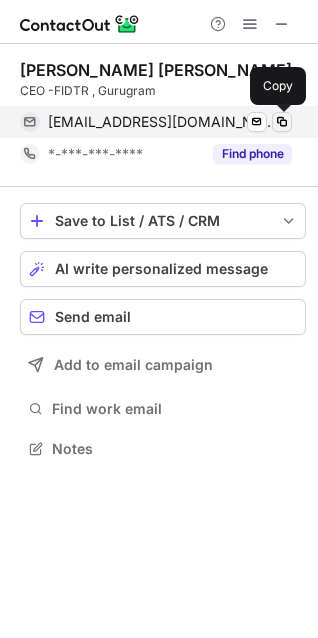 click at bounding box center (282, 122) 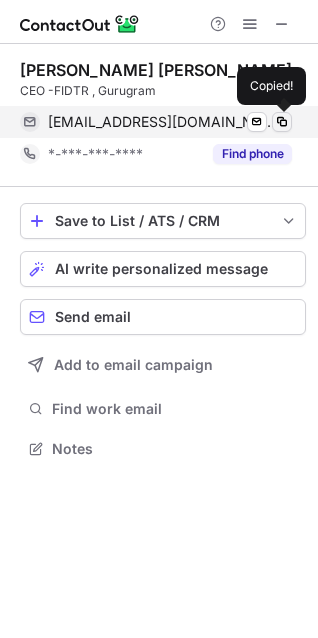 type 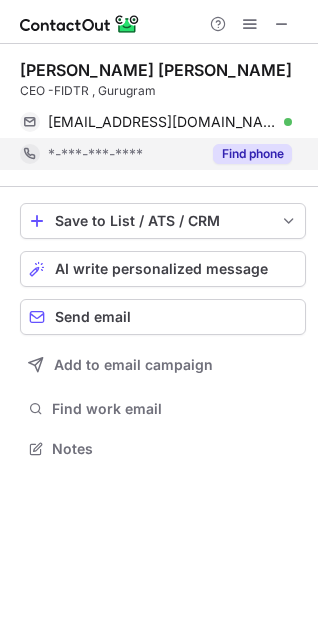 click on "Find phone" at bounding box center (252, 154) 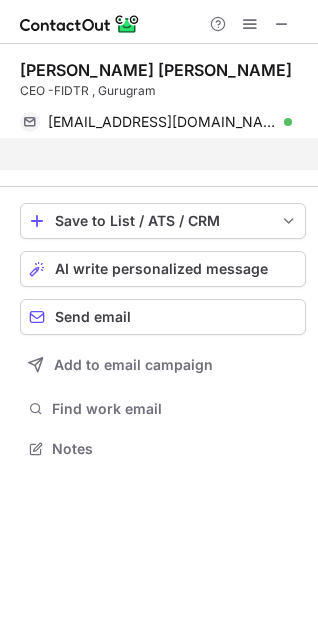 scroll, scrollTop: 403, scrollLeft: 318, axis: both 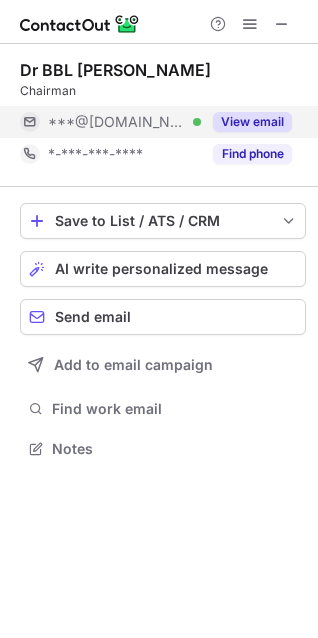 click on "View email" at bounding box center (252, 122) 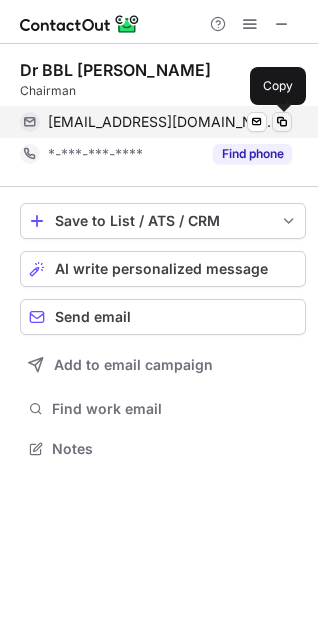 click at bounding box center [282, 122] 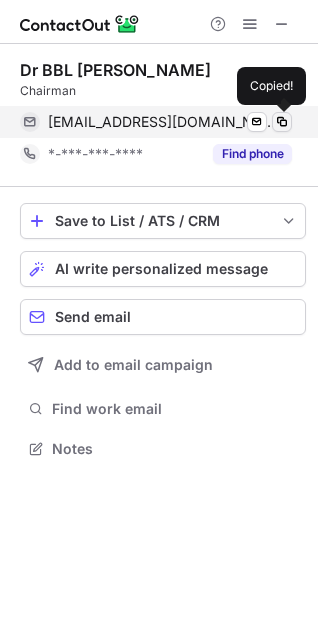 type 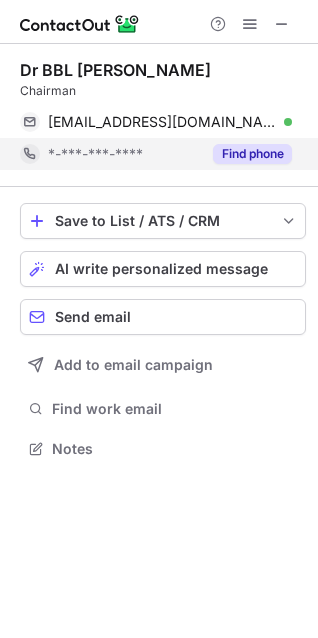 click on "Find phone" at bounding box center (252, 154) 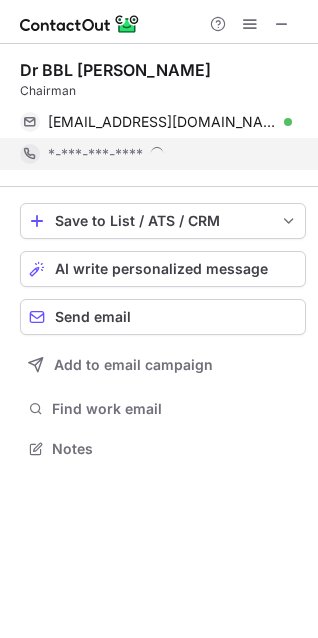 scroll, scrollTop: 10, scrollLeft: 10, axis: both 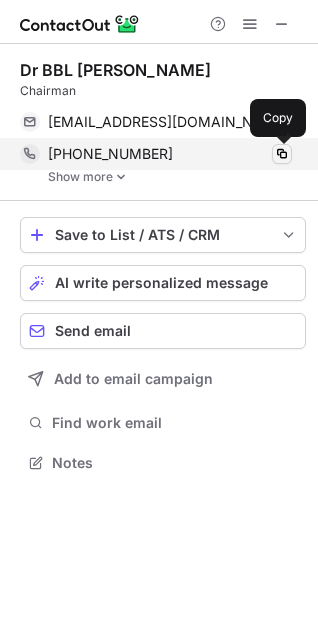 click at bounding box center [282, 154] 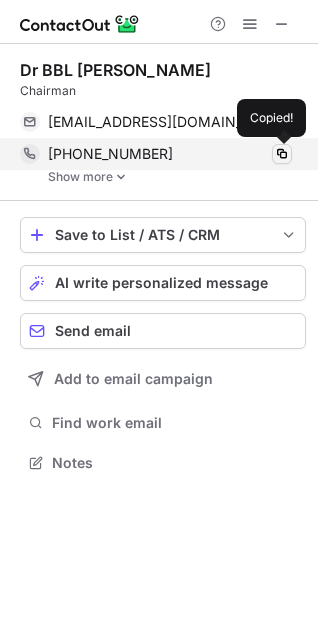 type 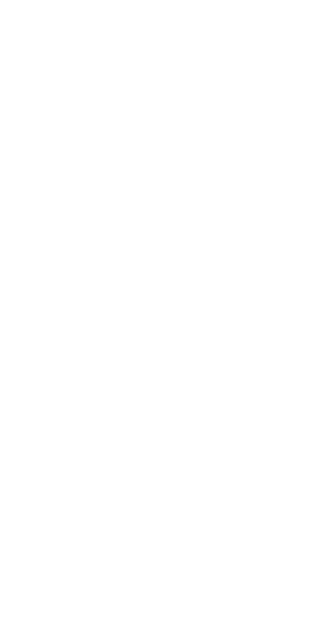 scroll, scrollTop: 0, scrollLeft: 0, axis: both 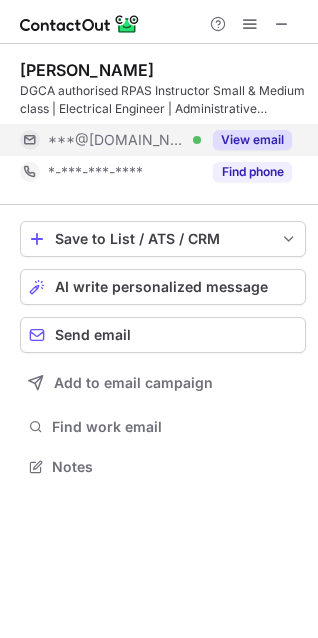 click on "View email" at bounding box center [252, 140] 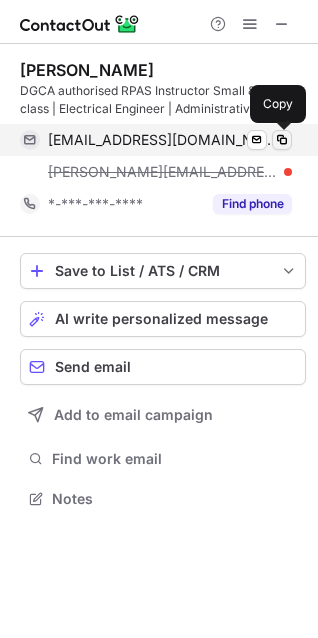 scroll, scrollTop: 10, scrollLeft: 10, axis: both 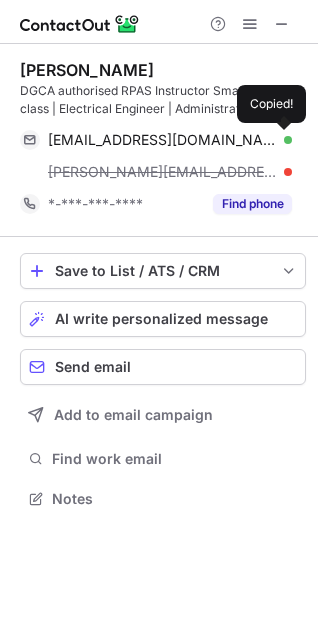 type 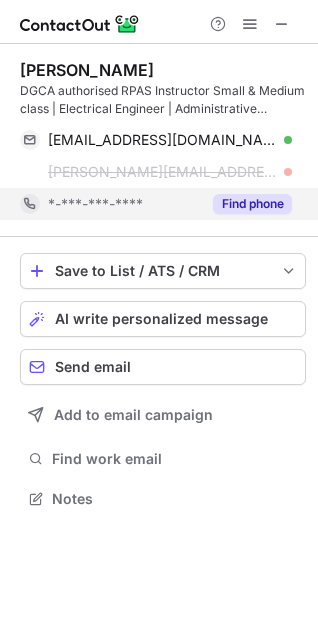 click on "Find phone" at bounding box center [252, 204] 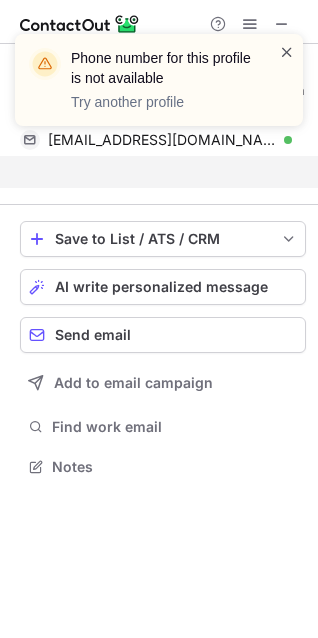 scroll, scrollTop: 421, scrollLeft: 318, axis: both 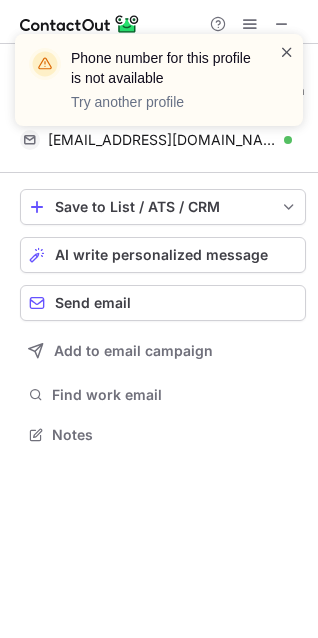 click at bounding box center [287, 52] 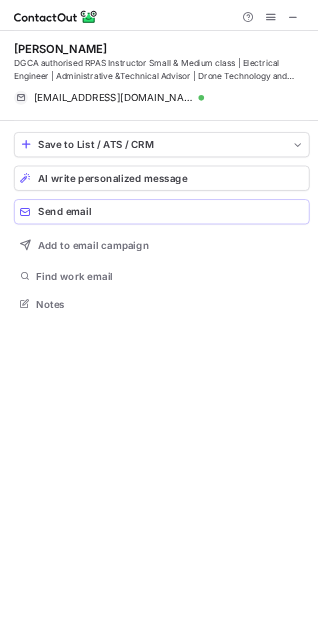 scroll, scrollTop: 10, scrollLeft: 10, axis: both 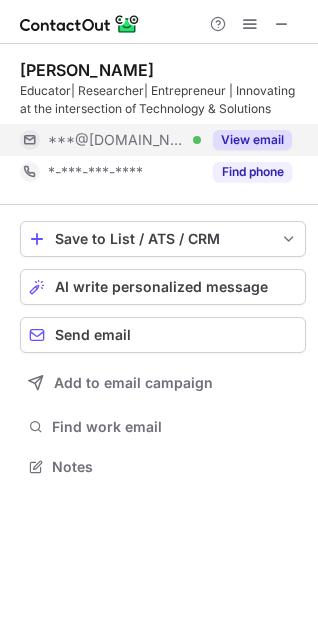 click on "View email" at bounding box center (252, 140) 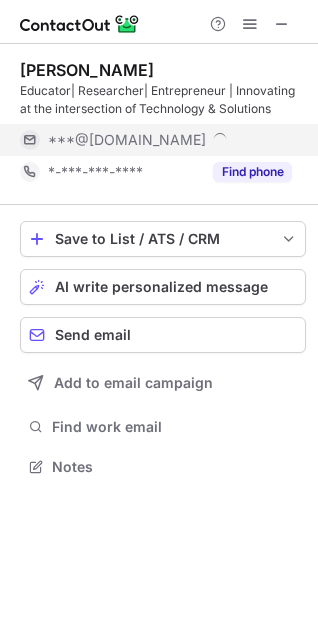 scroll, scrollTop: 10, scrollLeft: 10, axis: both 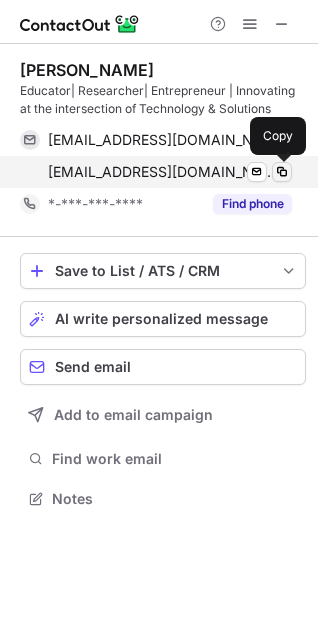 click at bounding box center [282, 172] 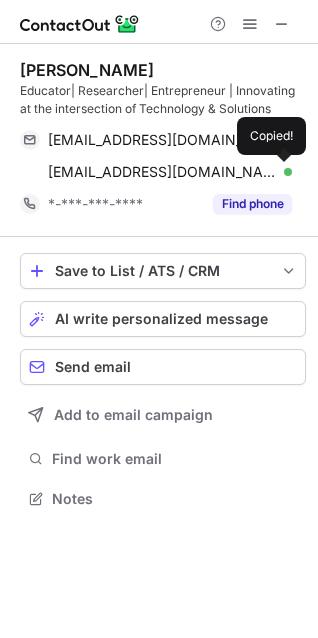 type 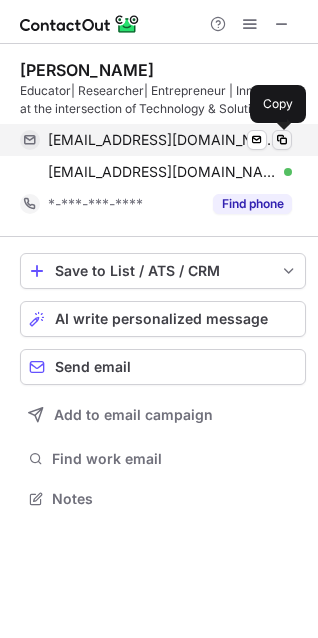 click at bounding box center (282, 140) 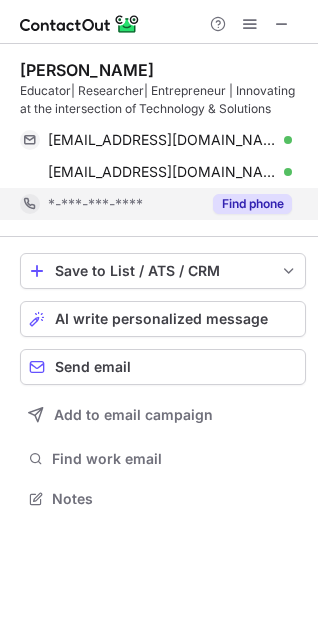 click on "Find phone" at bounding box center (252, 204) 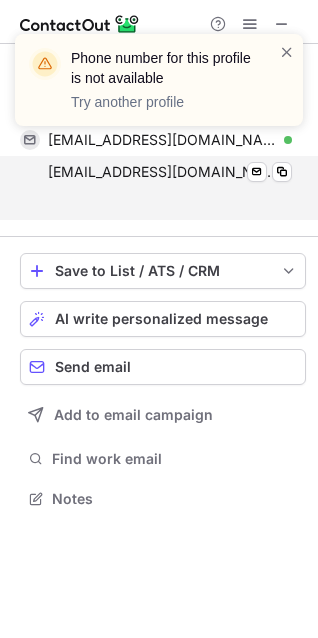 scroll, scrollTop: 453, scrollLeft: 318, axis: both 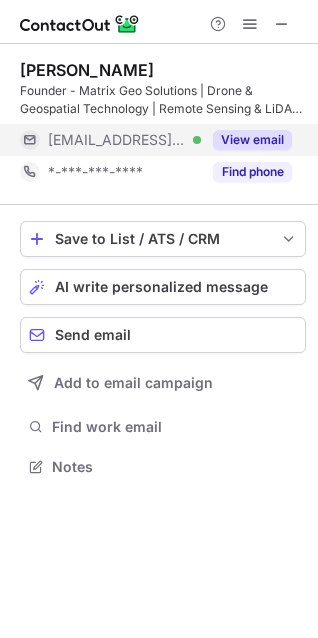 click on "View email" at bounding box center (252, 140) 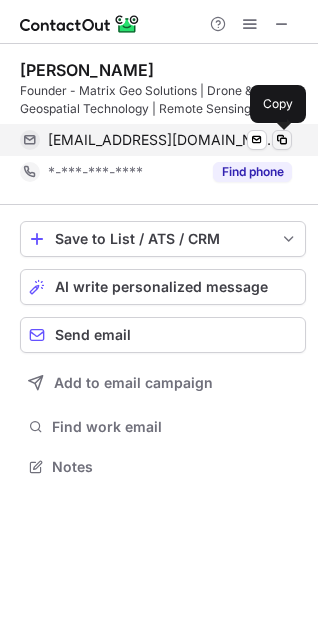 click at bounding box center (282, 140) 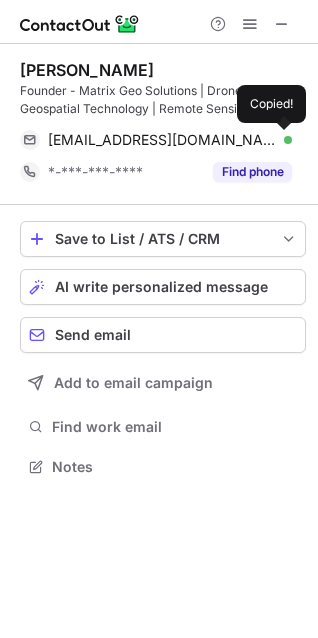 type 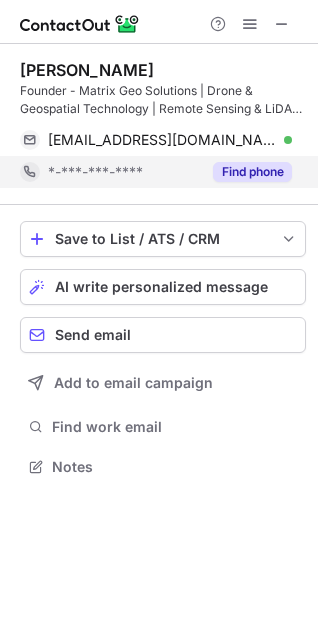 click on "Find phone" at bounding box center (252, 172) 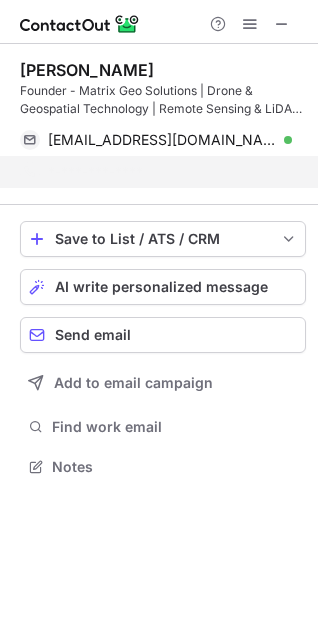 scroll, scrollTop: 421, scrollLeft: 318, axis: both 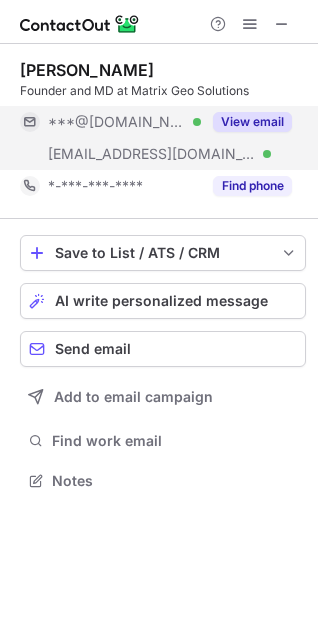 click on "View email" at bounding box center (252, 122) 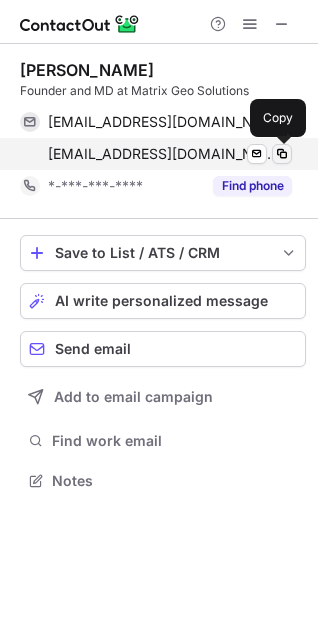 click at bounding box center [282, 154] 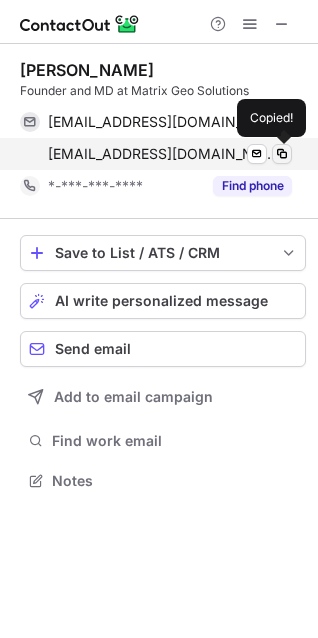 type 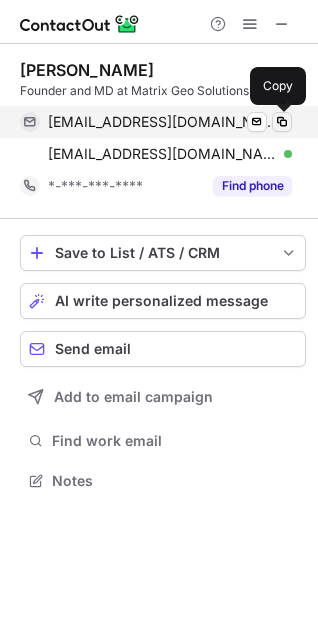 click at bounding box center (282, 122) 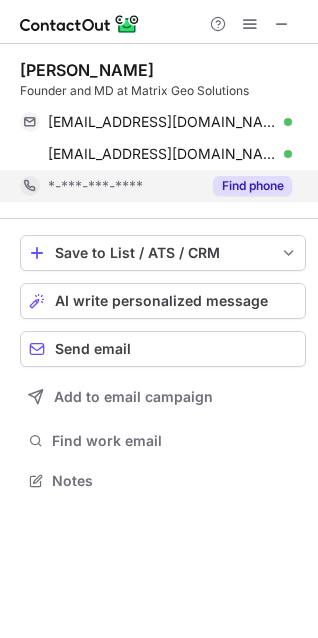 click on "Find phone" at bounding box center (252, 186) 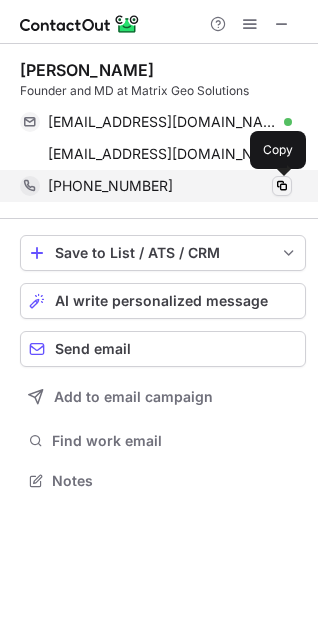 click at bounding box center [282, 186] 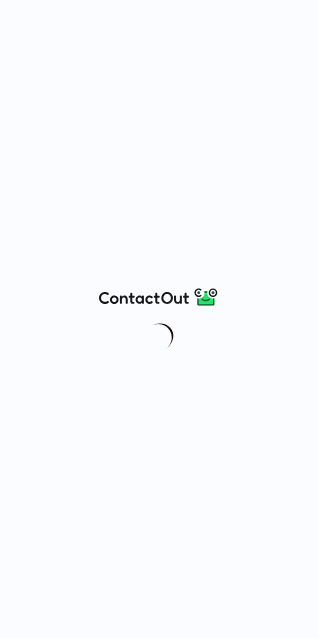 scroll, scrollTop: 0, scrollLeft: 0, axis: both 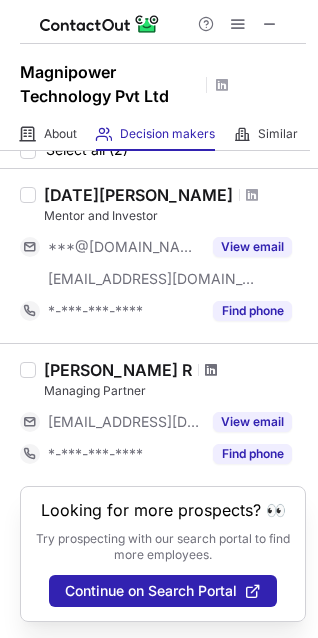 click at bounding box center (211, 370) 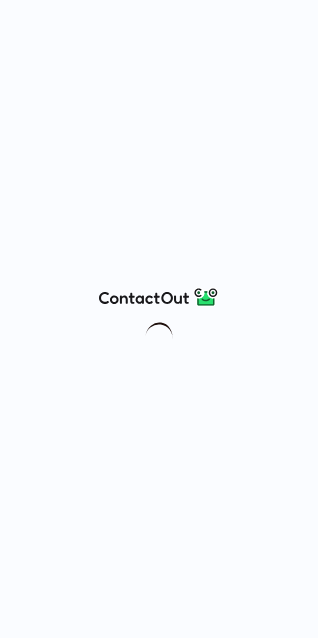 scroll, scrollTop: 0, scrollLeft: 0, axis: both 